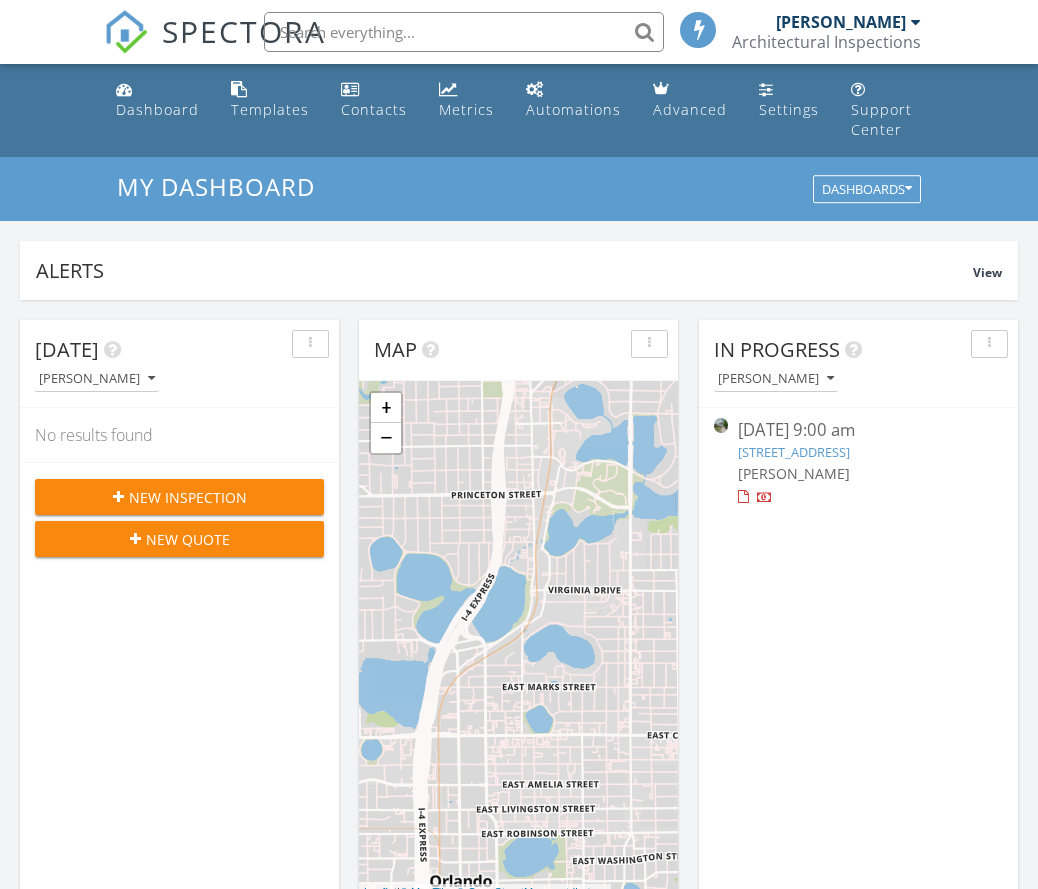 scroll, scrollTop: 0, scrollLeft: 0, axis: both 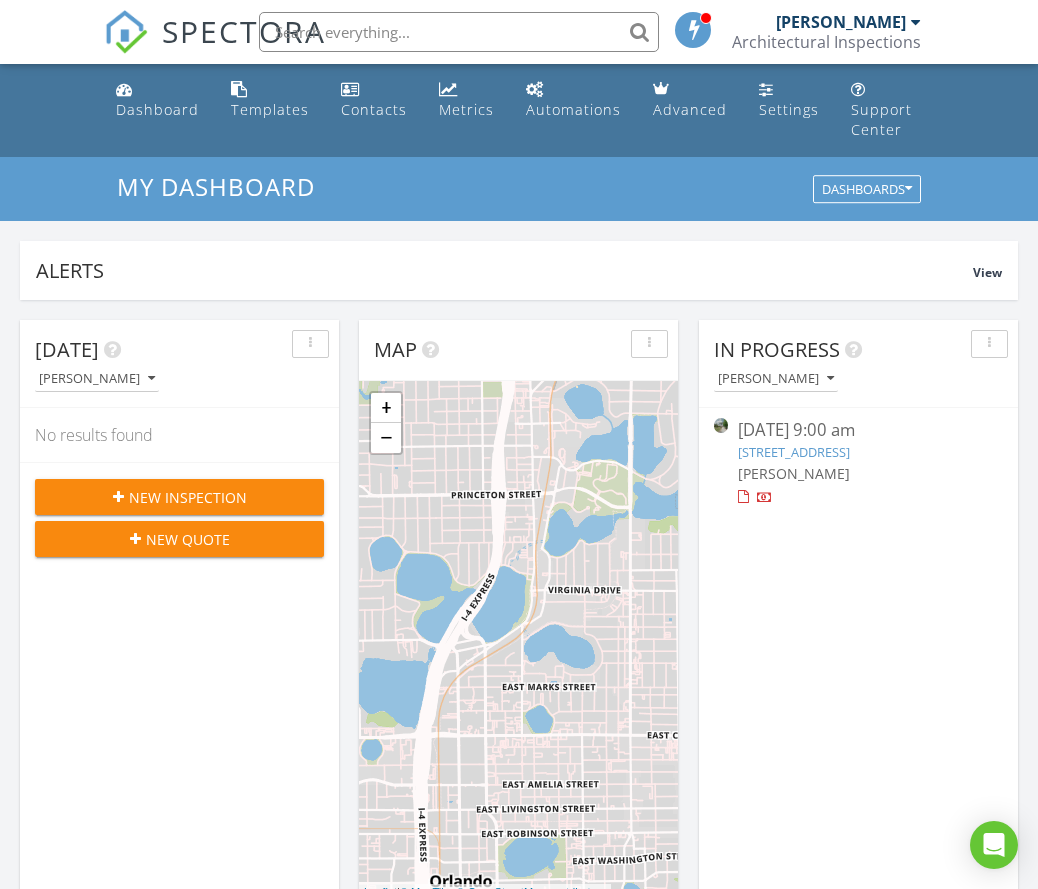 click on "[STREET_ADDRESS]" at bounding box center [794, 452] 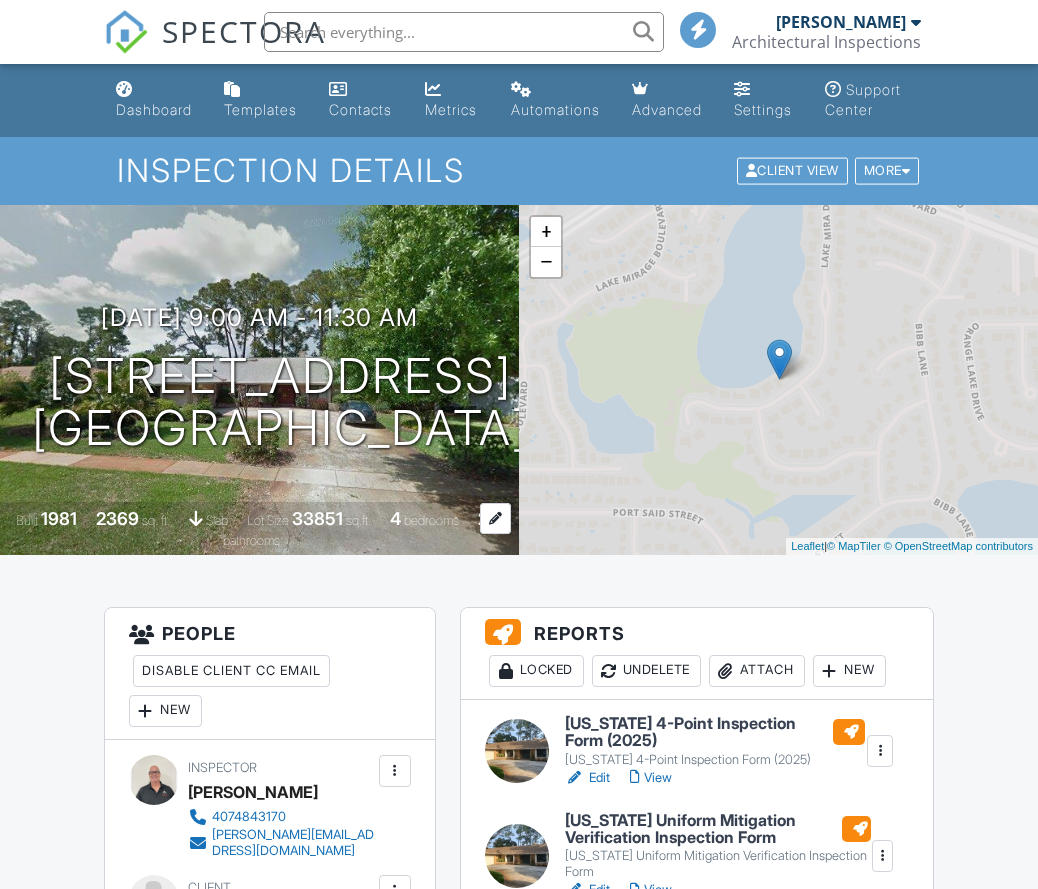 scroll, scrollTop: 0, scrollLeft: 0, axis: both 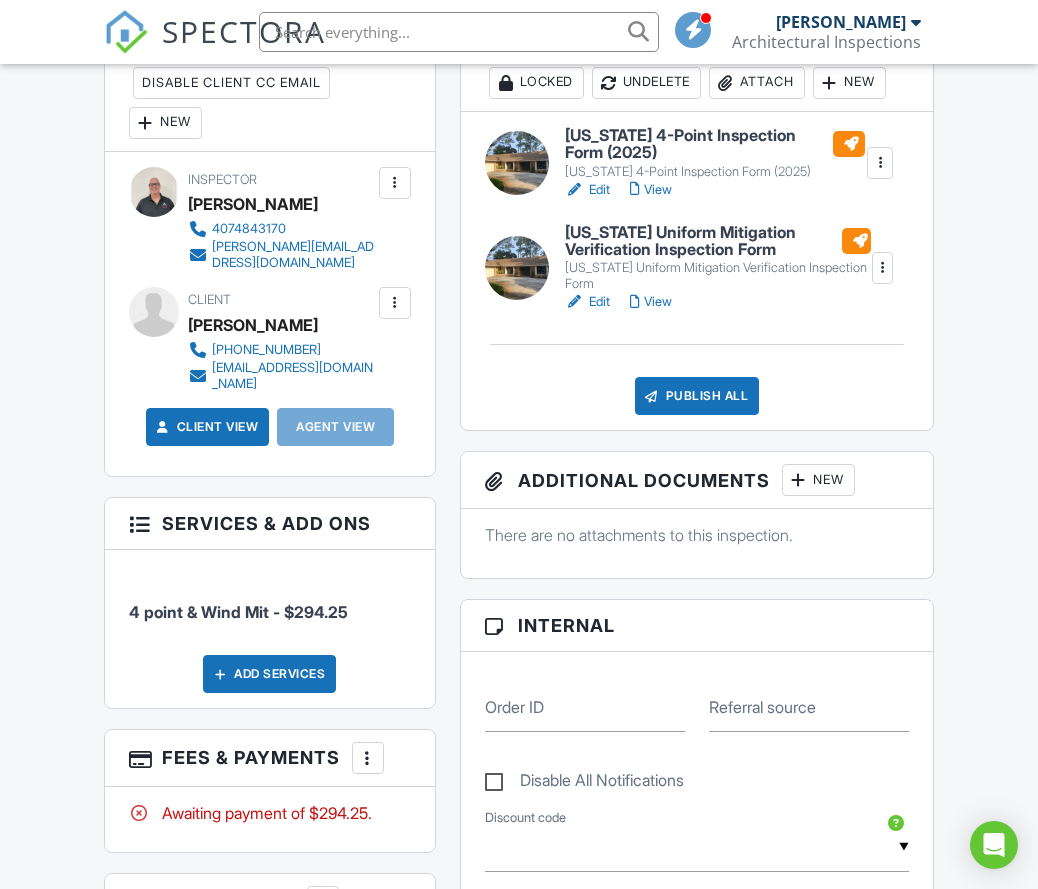 click at bounding box center (395, 303) 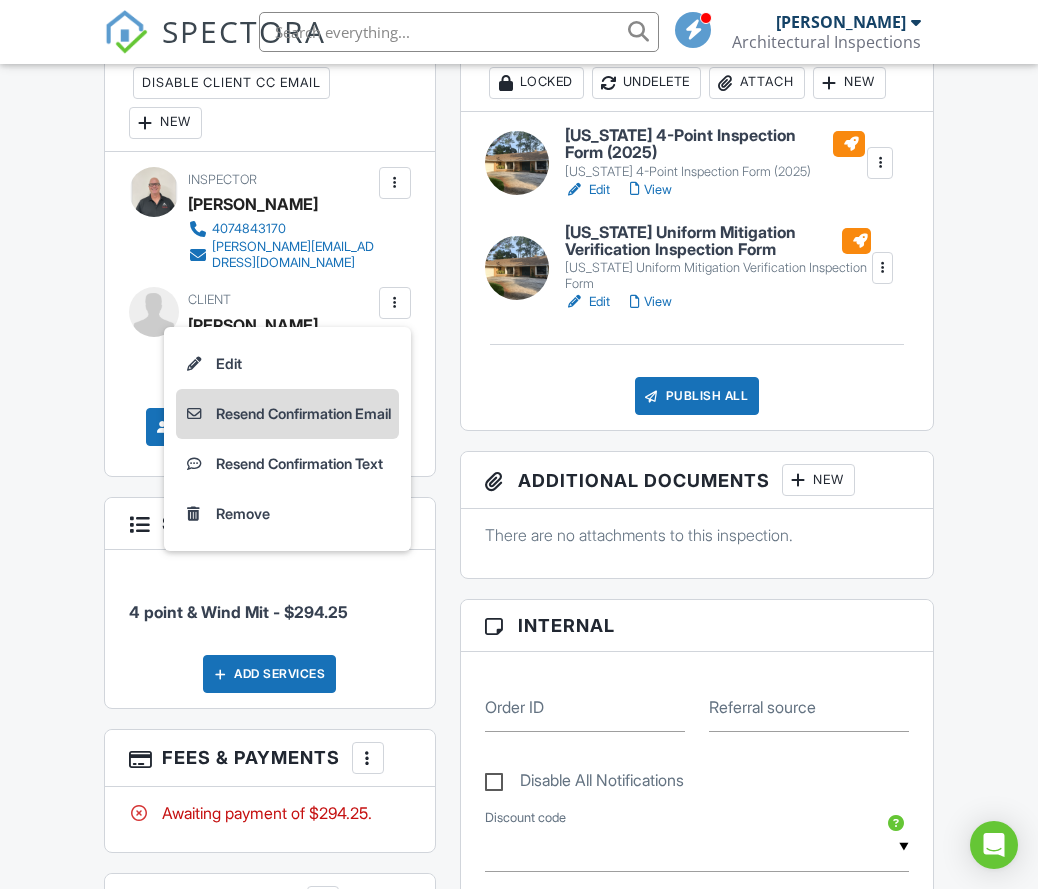 click on "Resend Confirmation Email" at bounding box center (287, 414) 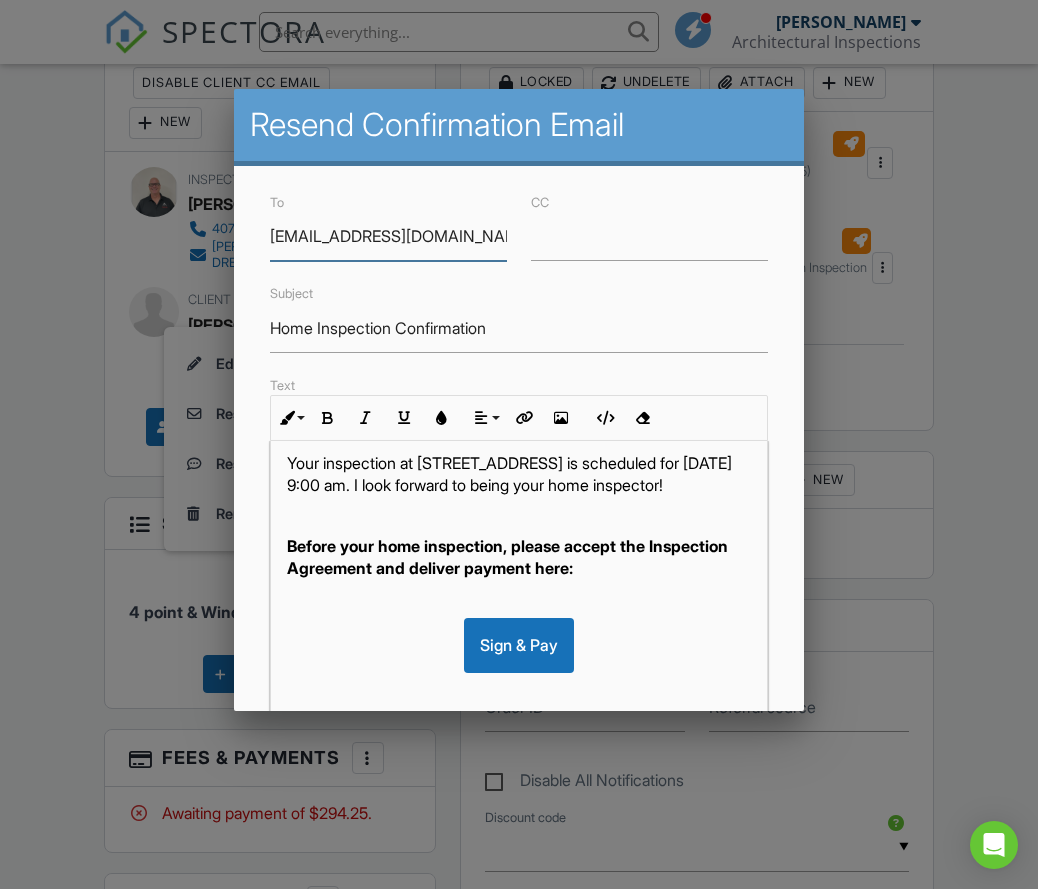 scroll, scrollTop: 111, scrollLeft: 0, axis: vertical 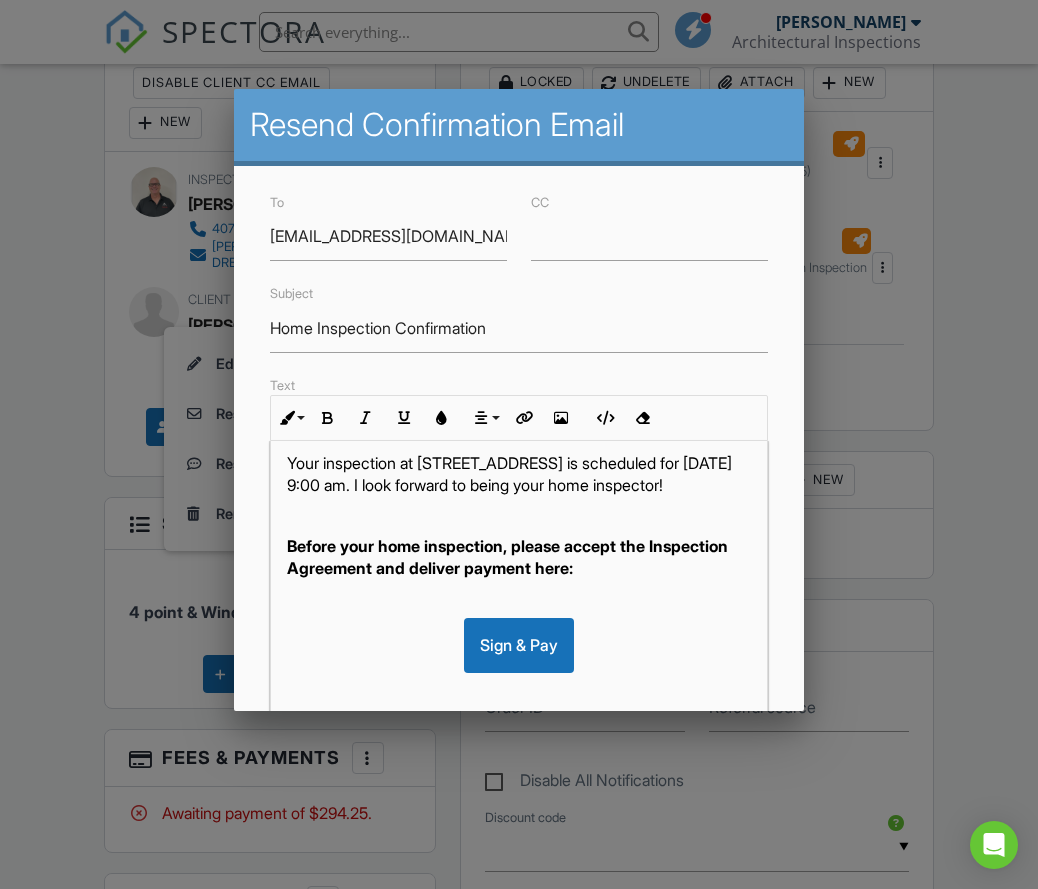 click on "Sign & Pay" 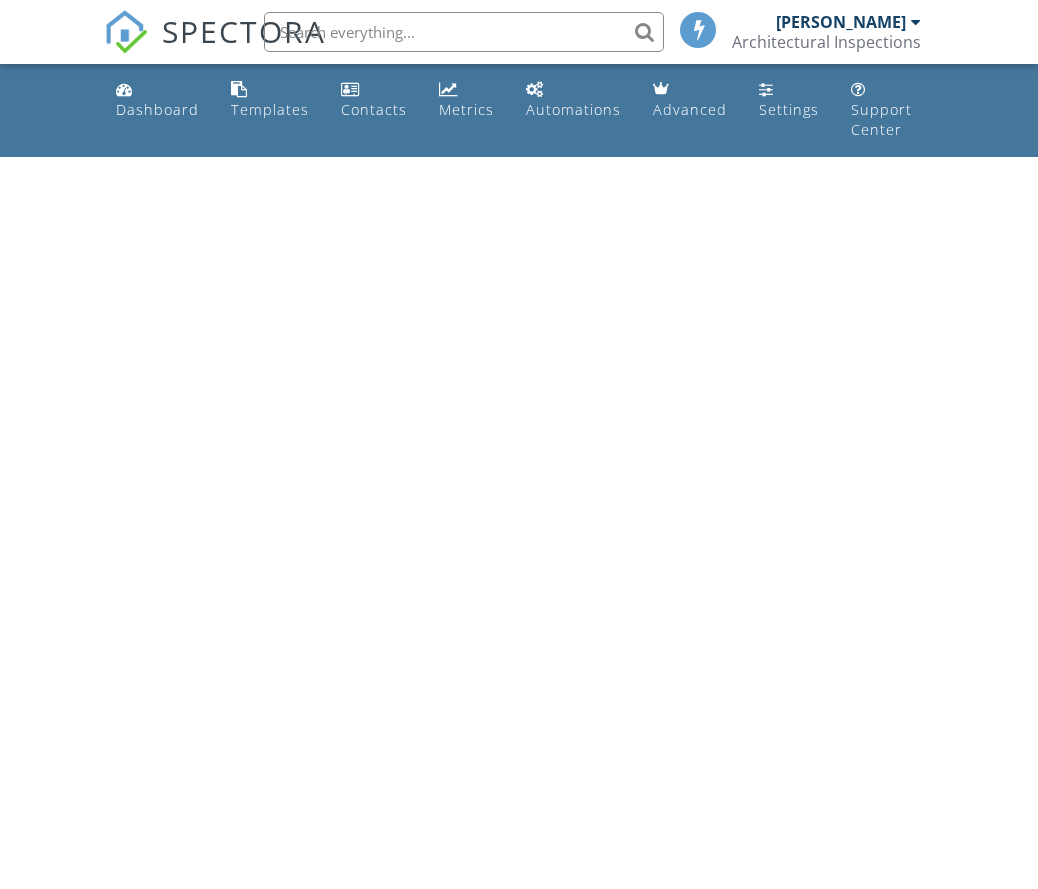 scroll, scrollTop: 0, scrollLeft: 0, axis: both 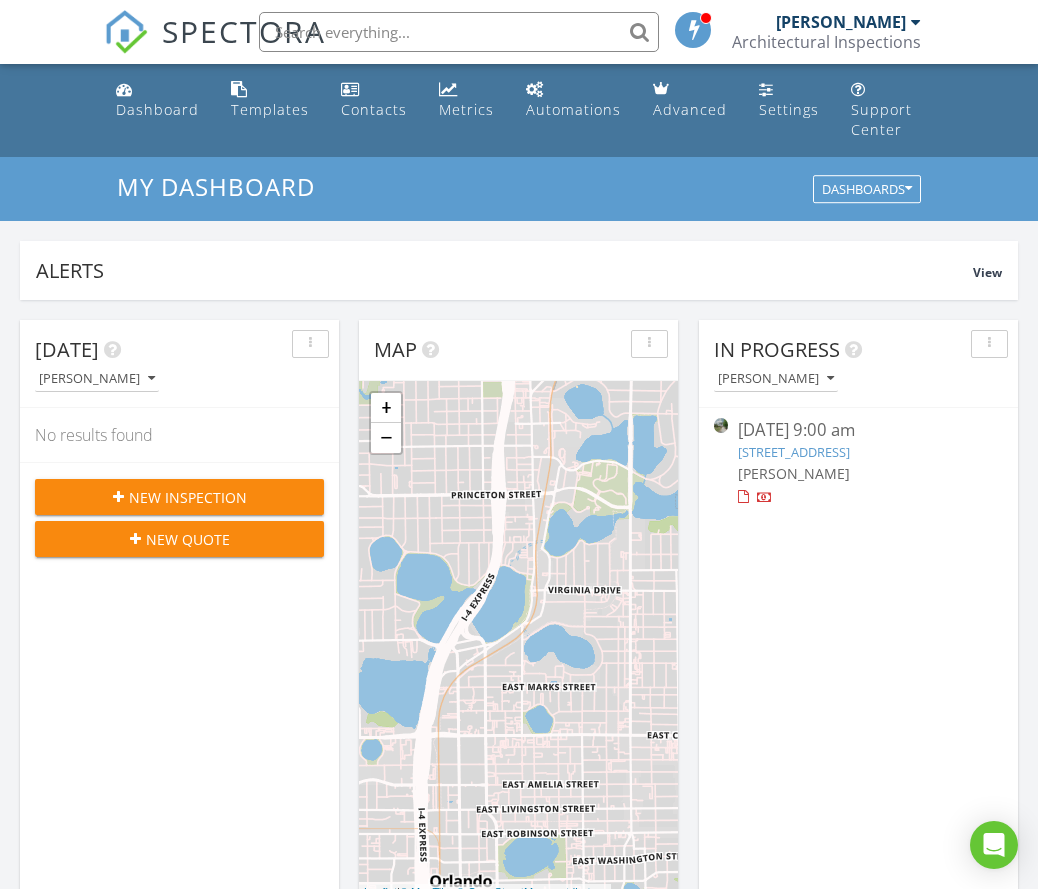 click on "[STREET_ADDRESS]" at bounding box center (794, 452) 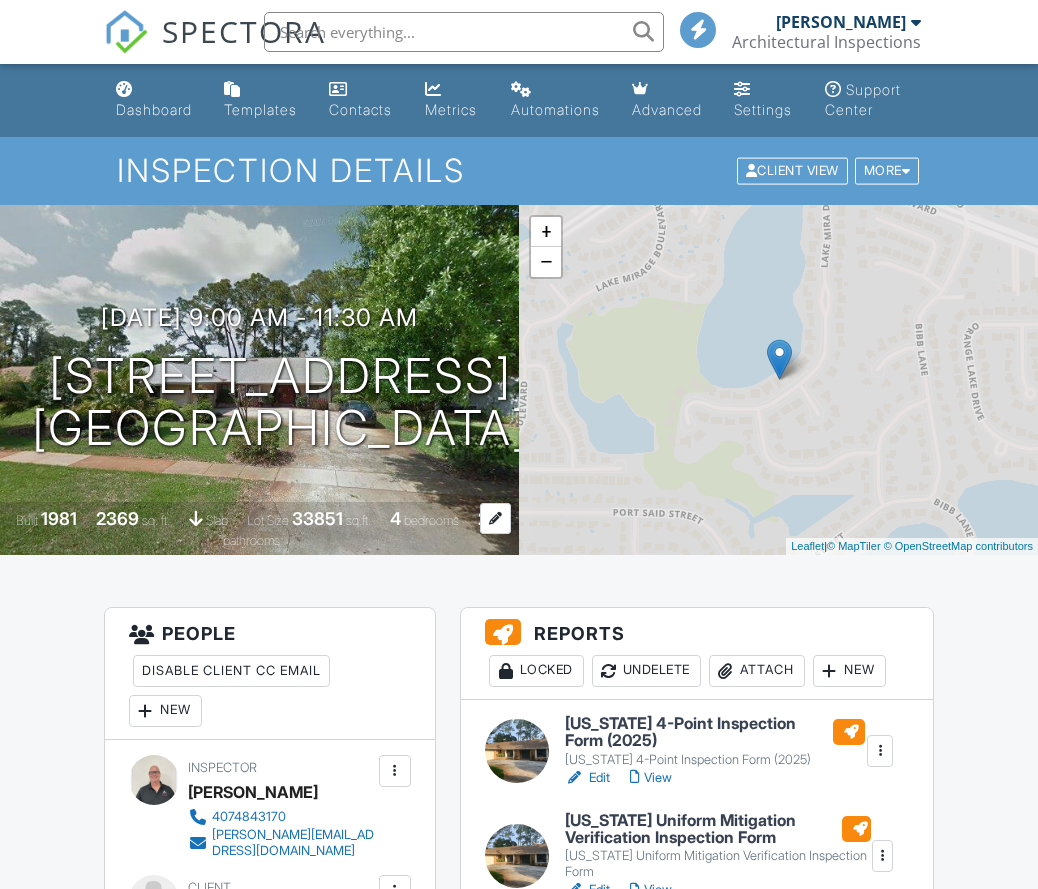 scroll, scrollTop: 0, scrollLeft: 0, axis: both 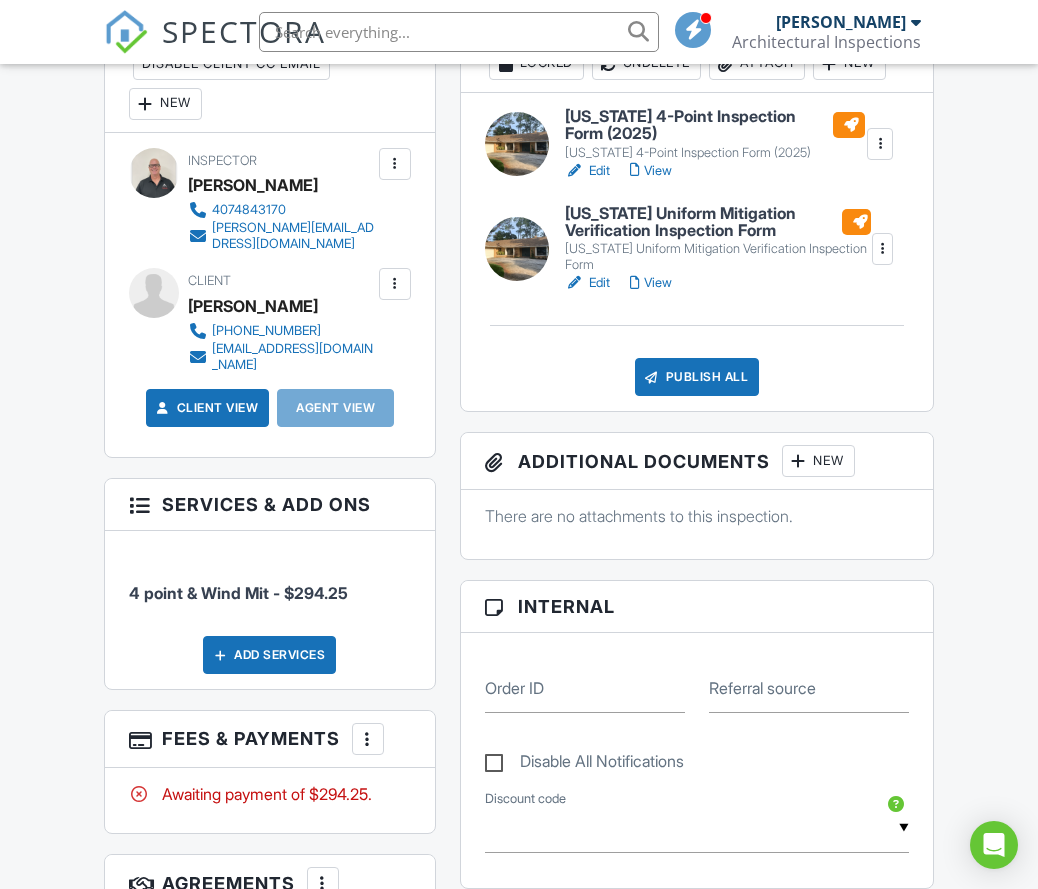 click at bounding box center (395, 284) 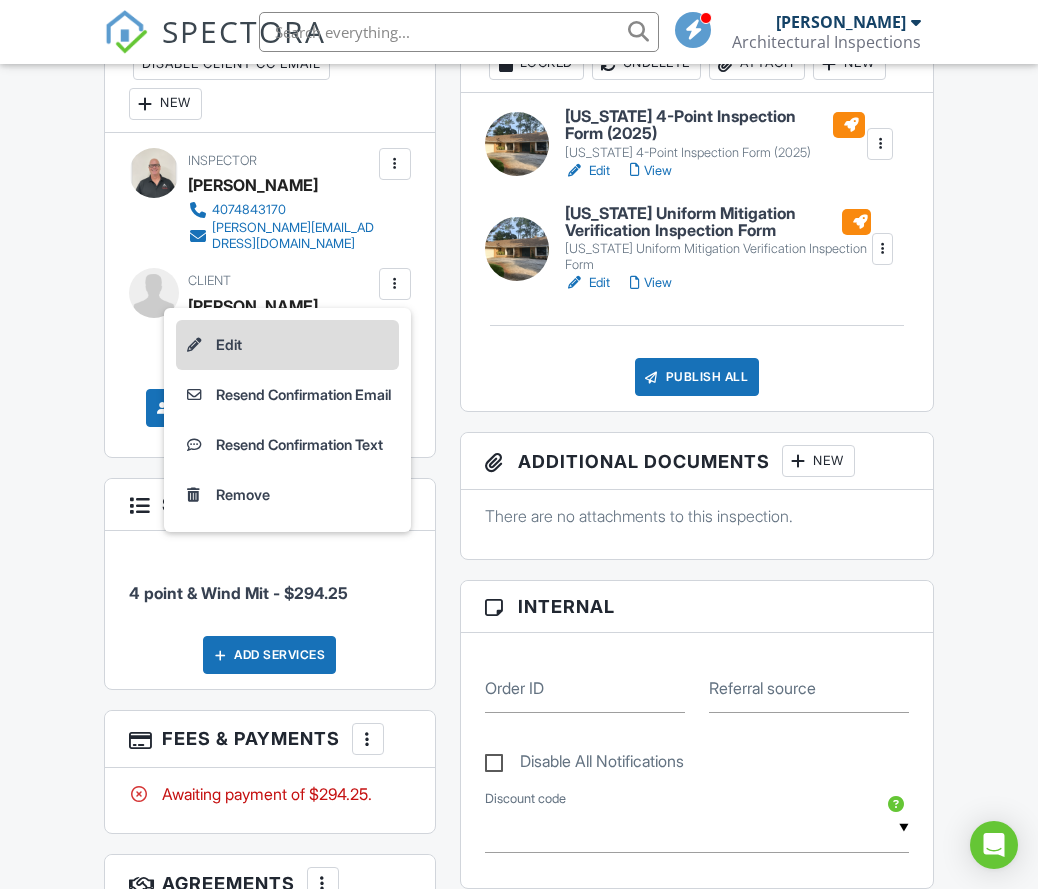 click on "Edit" at bounding box center (287, 345) 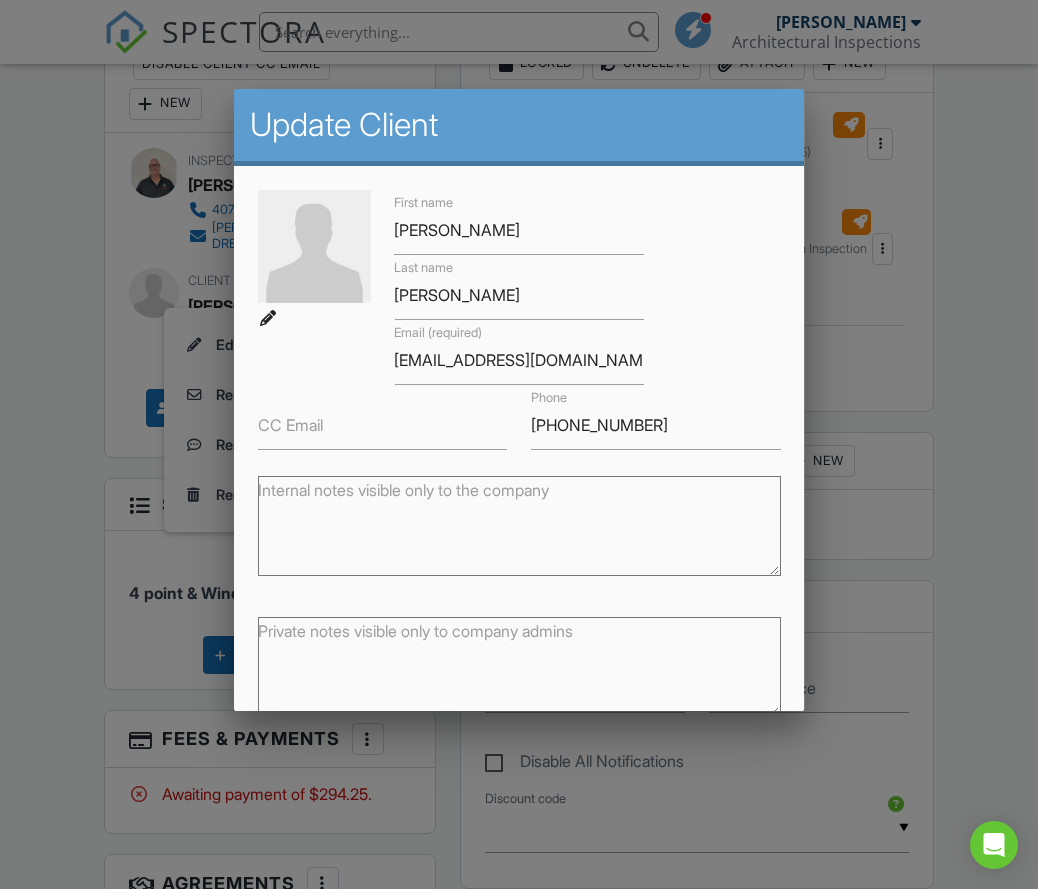 click on "CC Email" at bounding box center (290, 425) 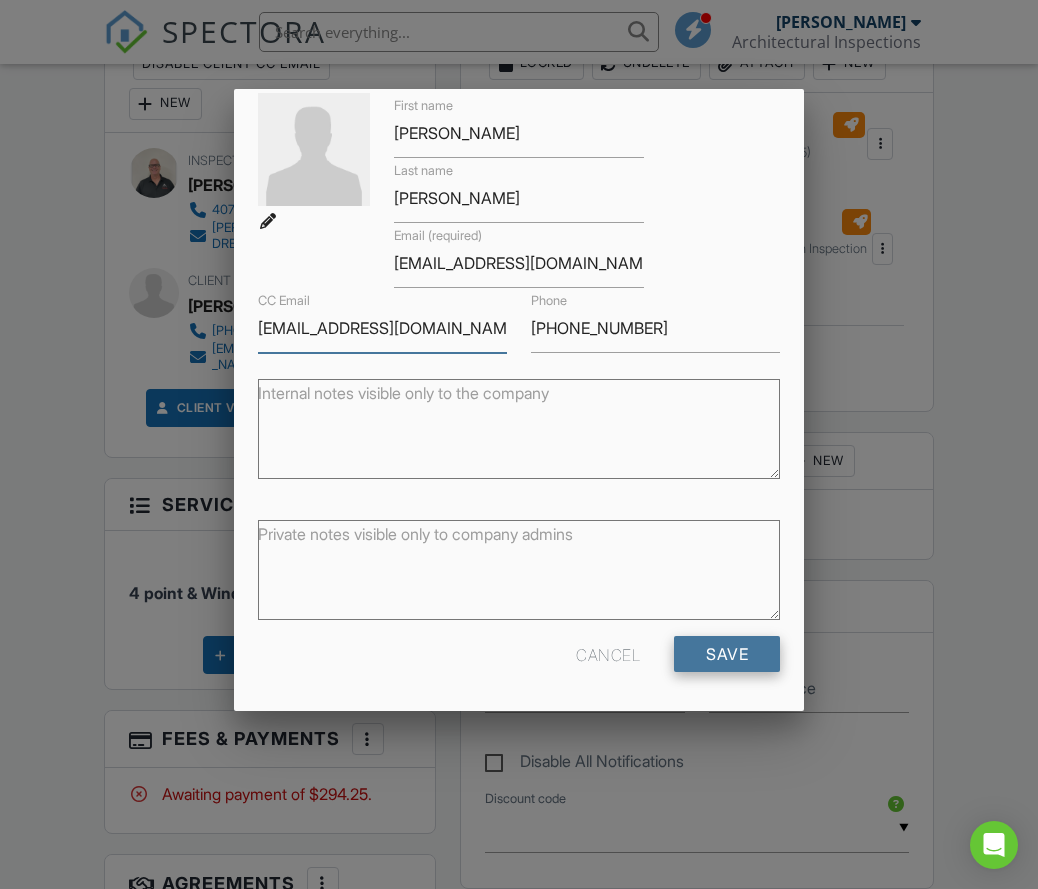 scroll, scrollTop: 96, scrollLeft: 0, axis: vertical 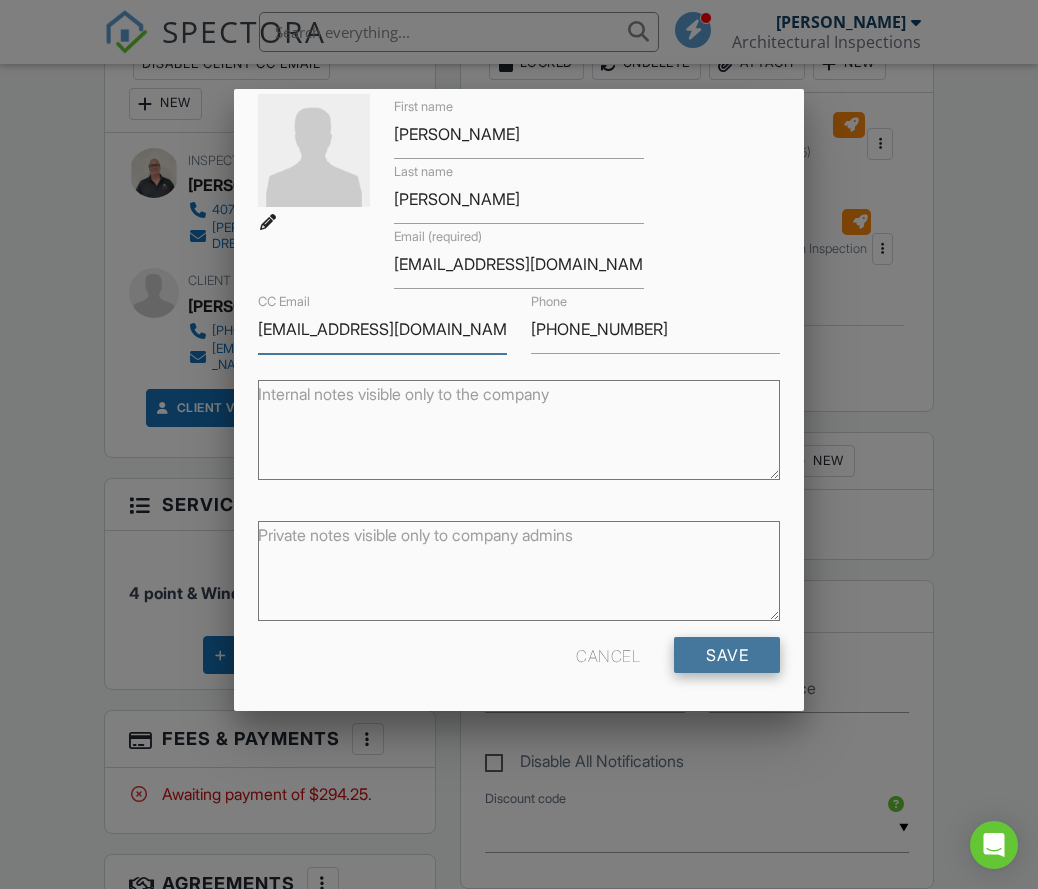 type on "candmhere@icloud.com" 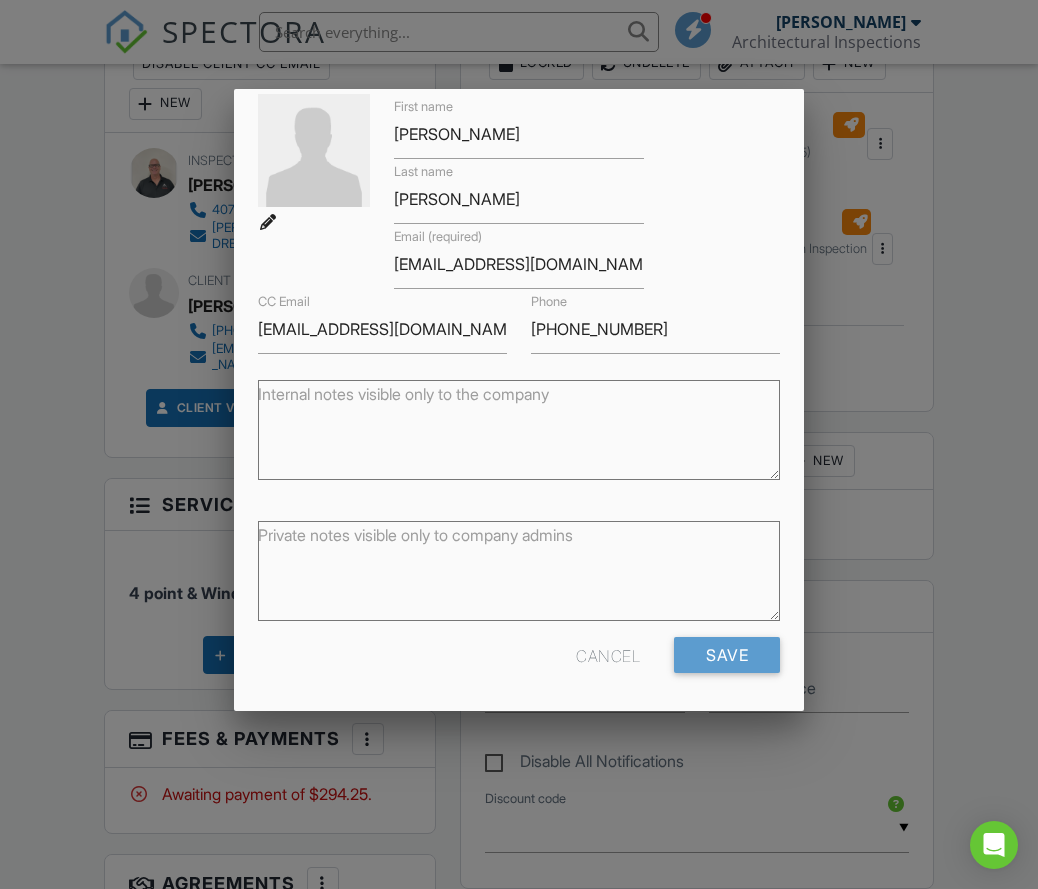 click on "Save" at bounding box center (727, 655) 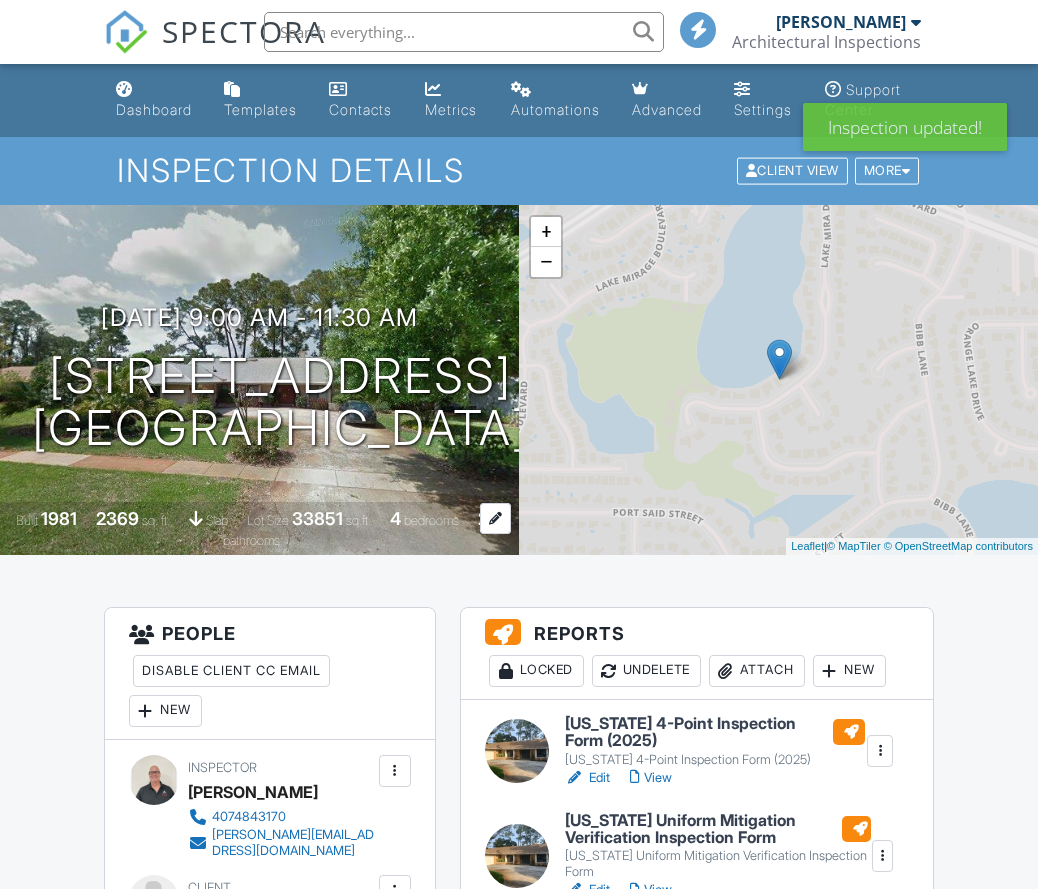 scroll, scrollTop: 0, scrollLeft: 0, axis: both 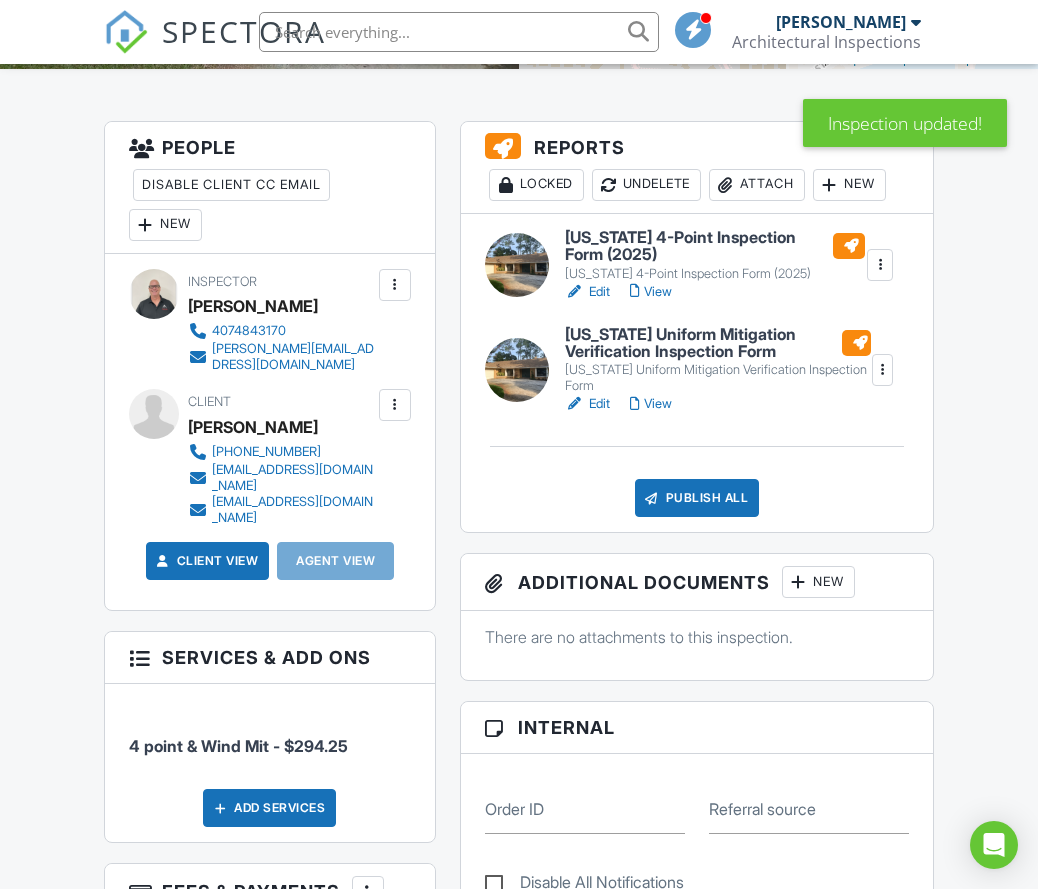 click at bounding box center [395, 405] 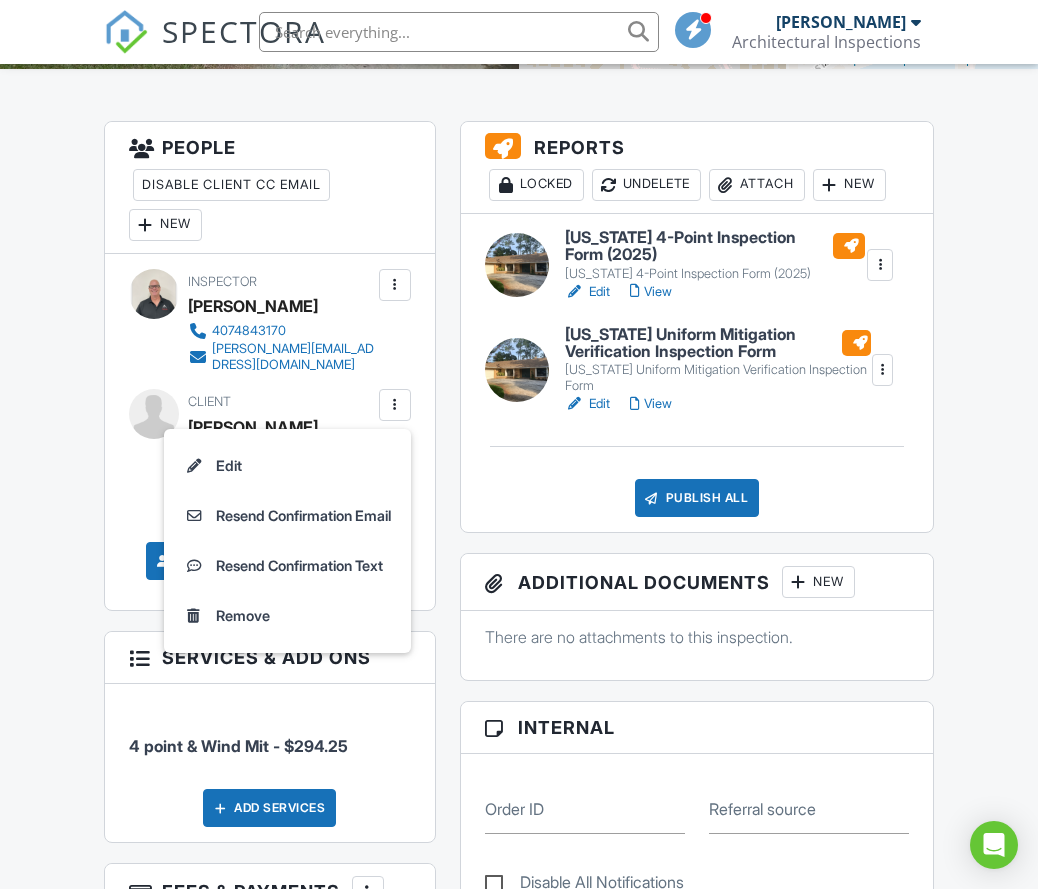 click on "Resend Confirmation Email" at bounding box center [287, 516] 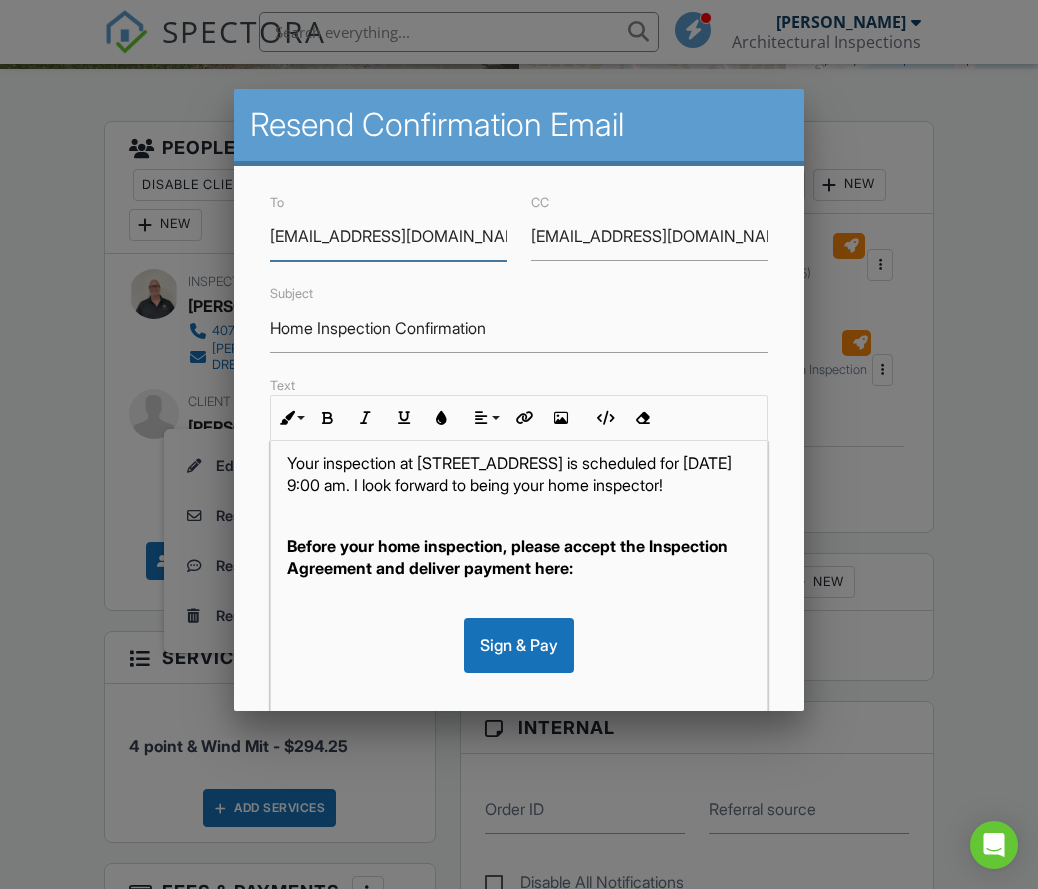 scroll, scrollTop: 111, scrollLeft: 0, axis: vertical 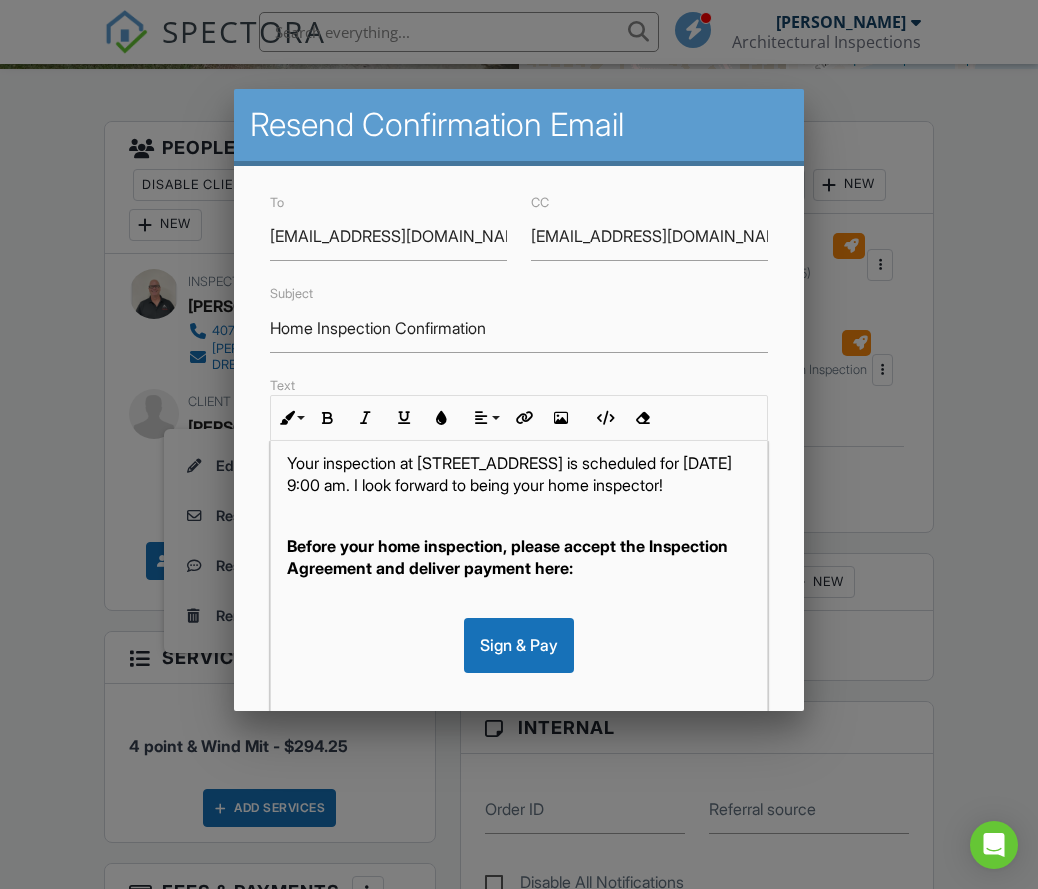 click on "Sign & Pay" 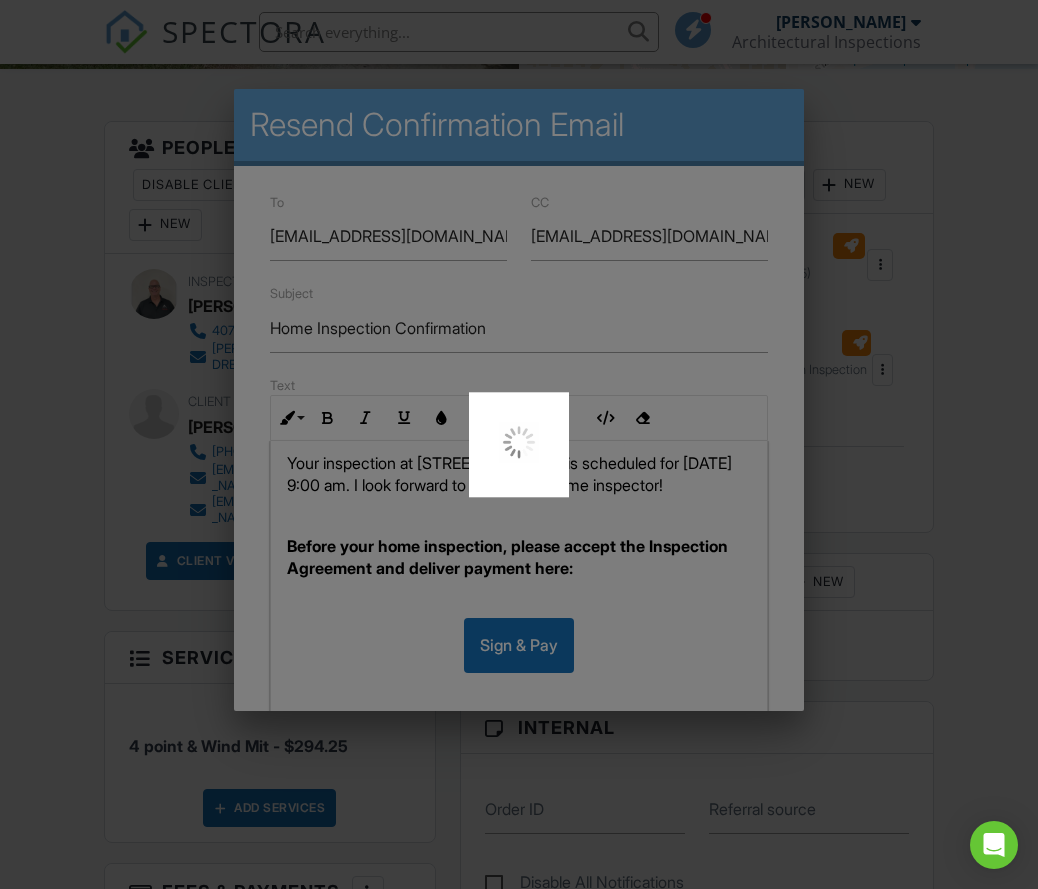 drag, startPoint x: 176, startPoint y: 12, endPoint x: 114, endPoint y: 0, distance: 63.15061 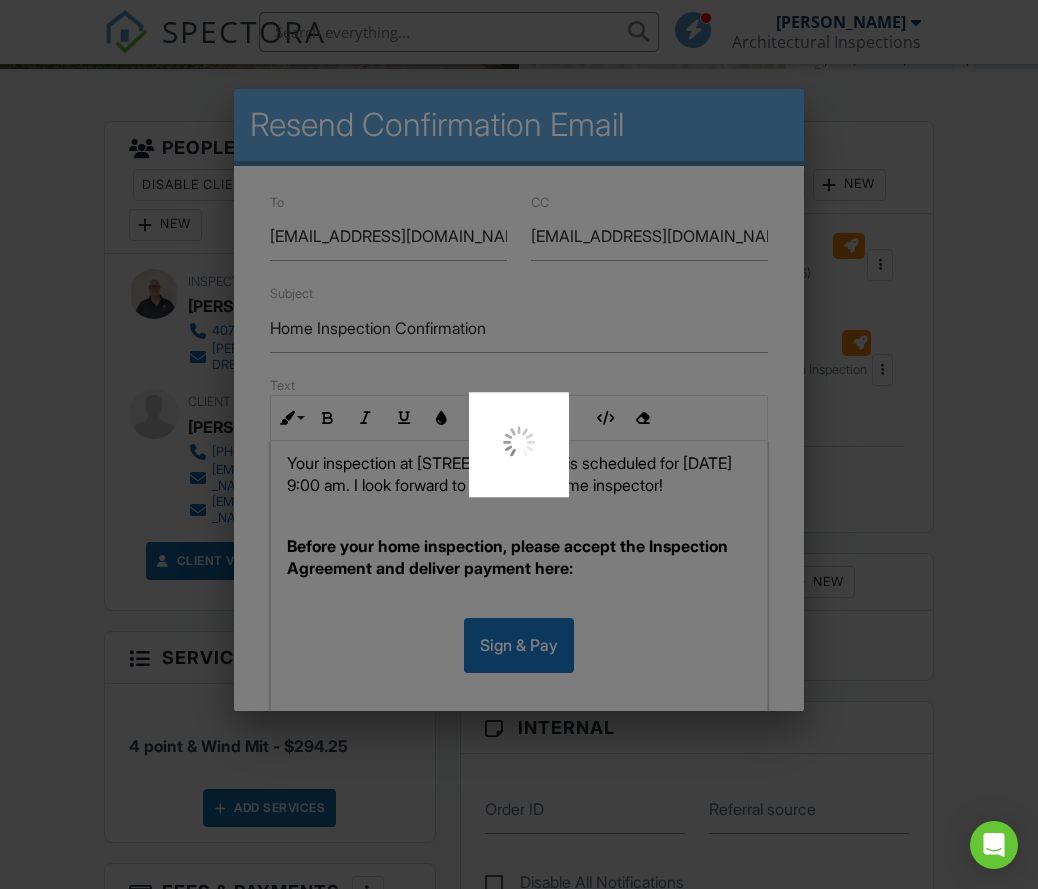 click at bounding box center [519, 444] 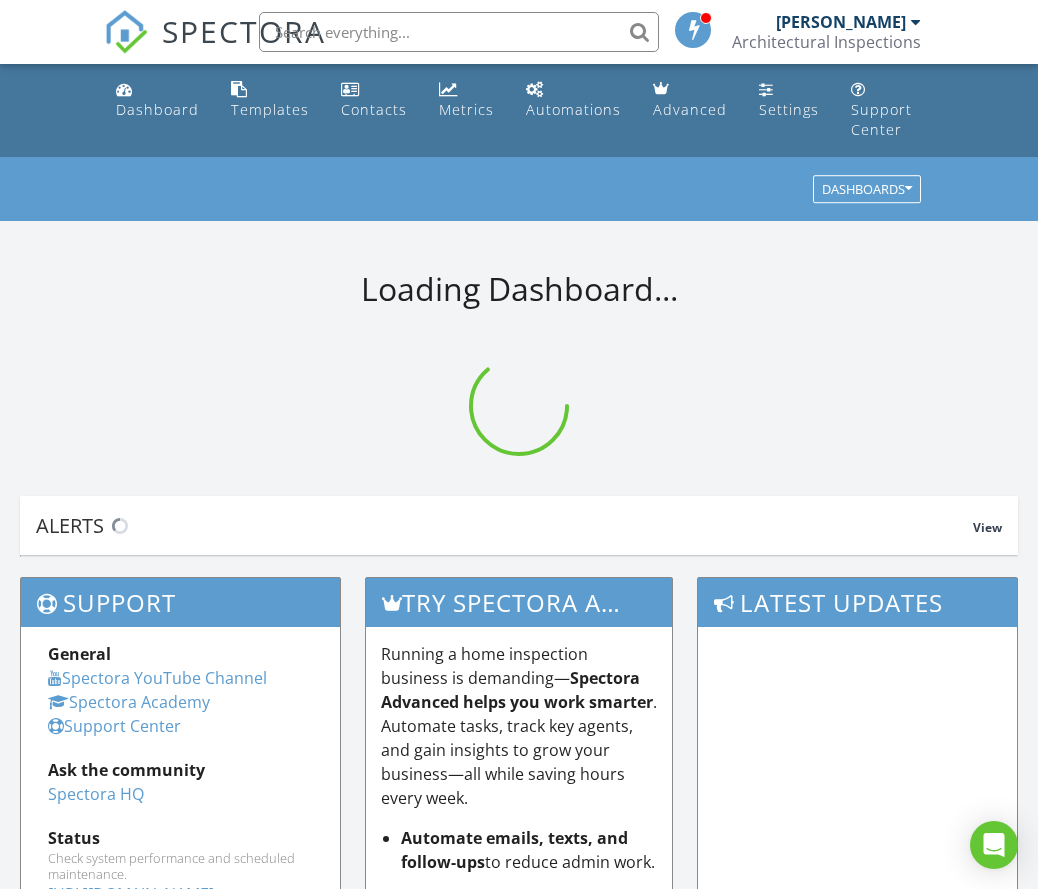 scroll, scrollTop: 0, scrollLeft: 0, axis: both 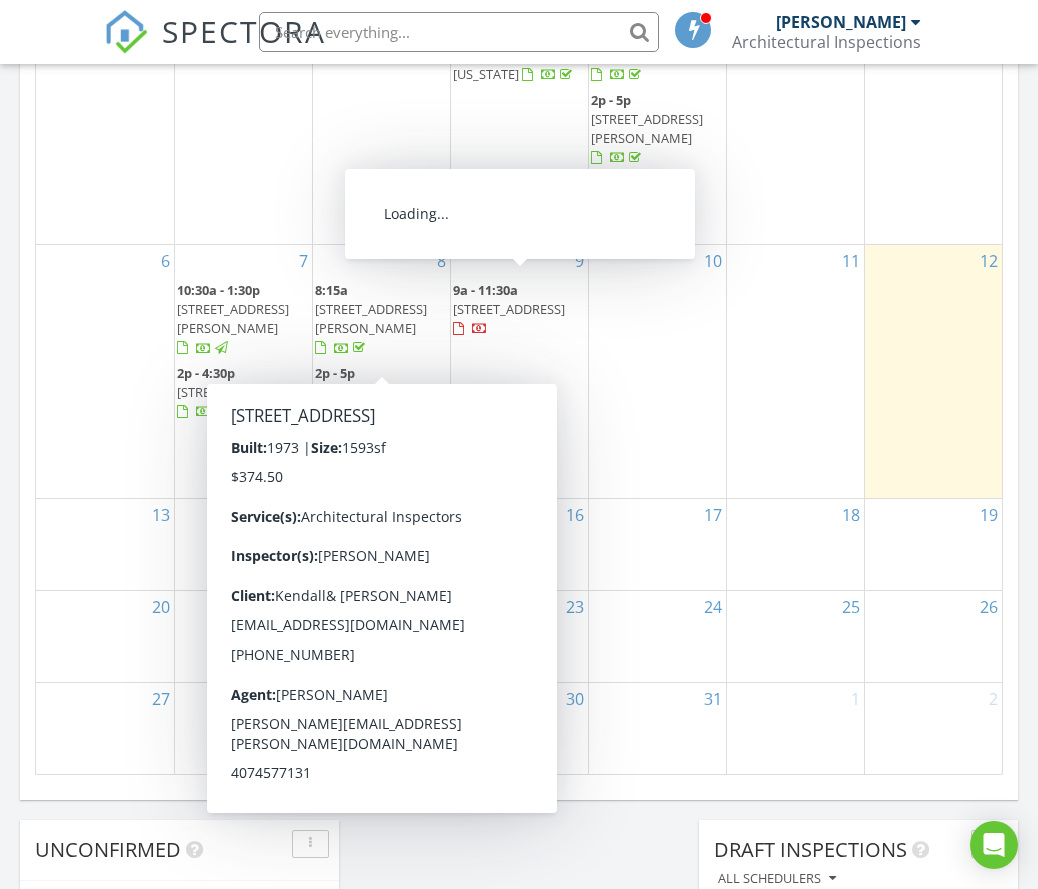 click on "3966 Lake Mira Dr, Orlando 32817" at bounding box center (509, 309) 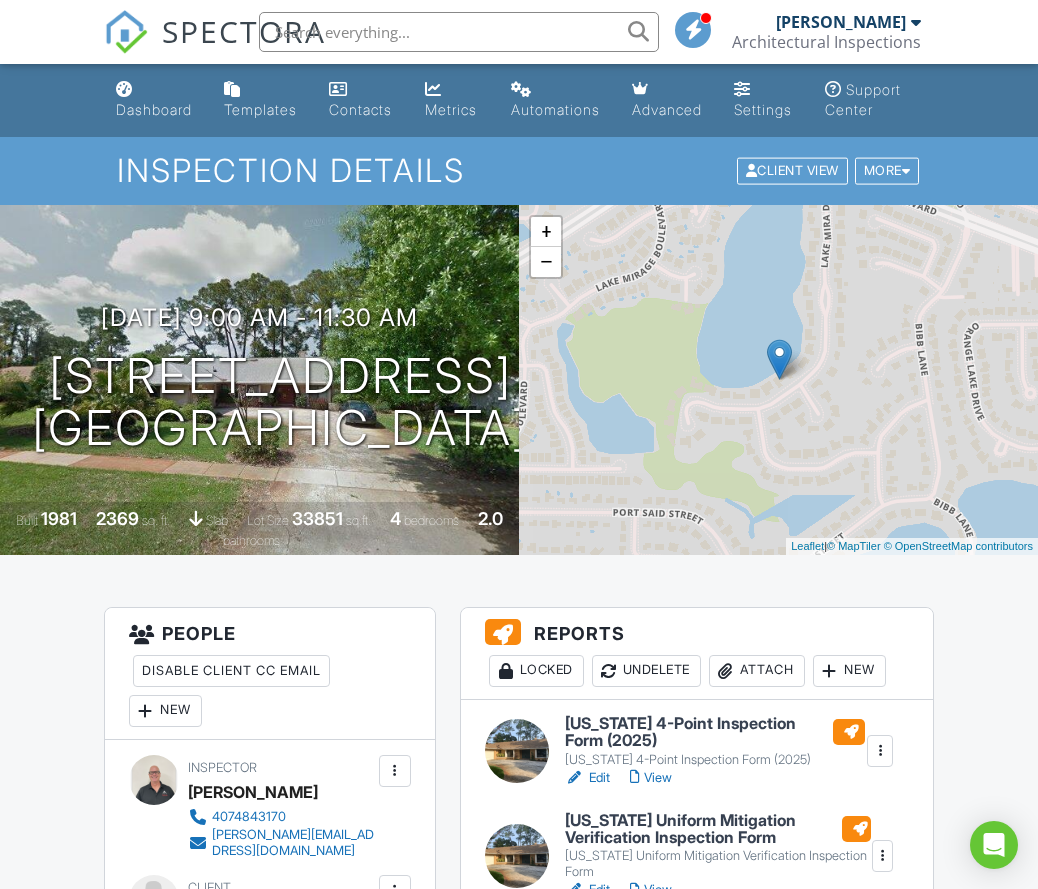 scroll, scrollTop: 0, scrollLeft: 0, axis: both 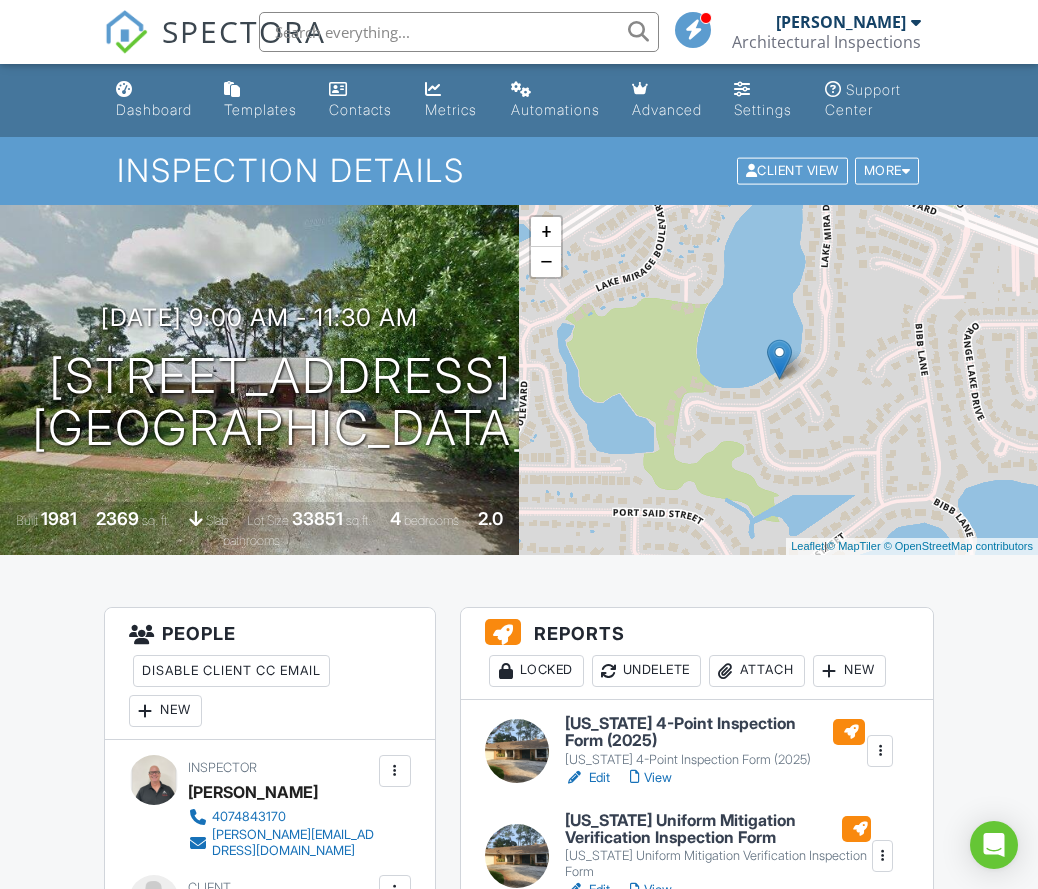 click on "Dashboard" at bounding box center (154, 109) 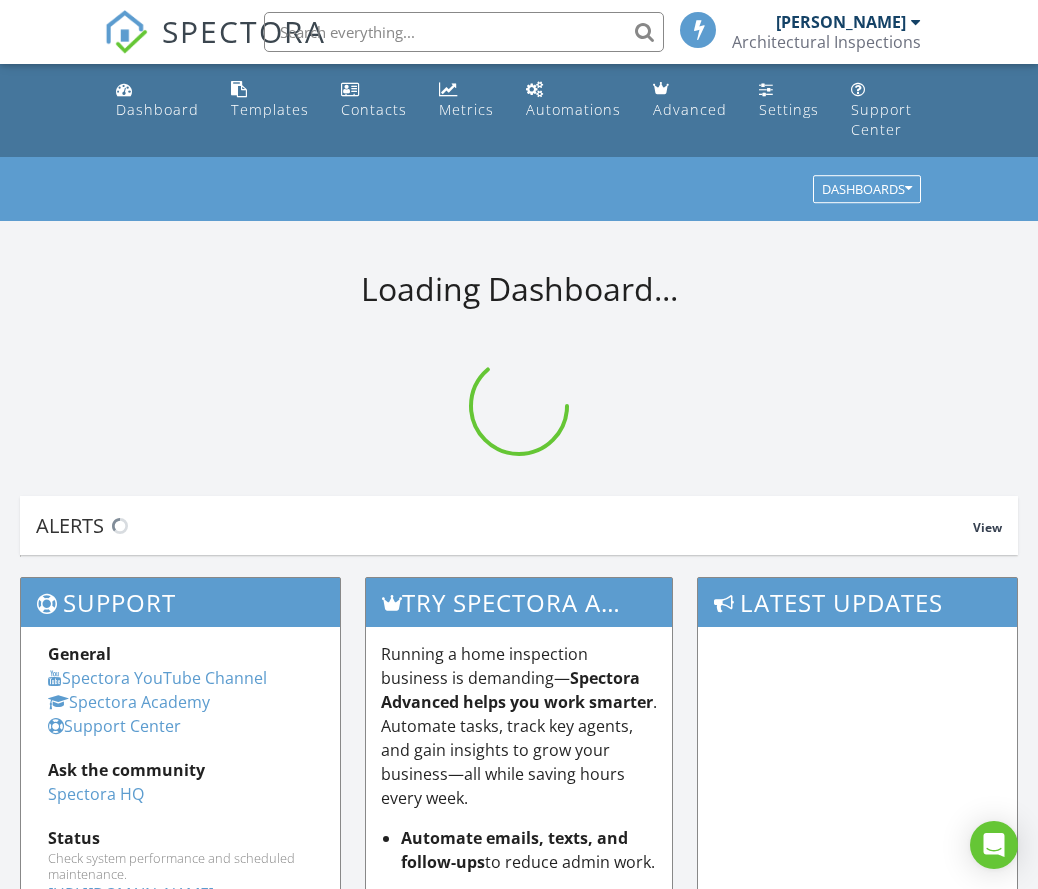 scroll, scrollTop: 0, scrollLeft: 0, axis: both 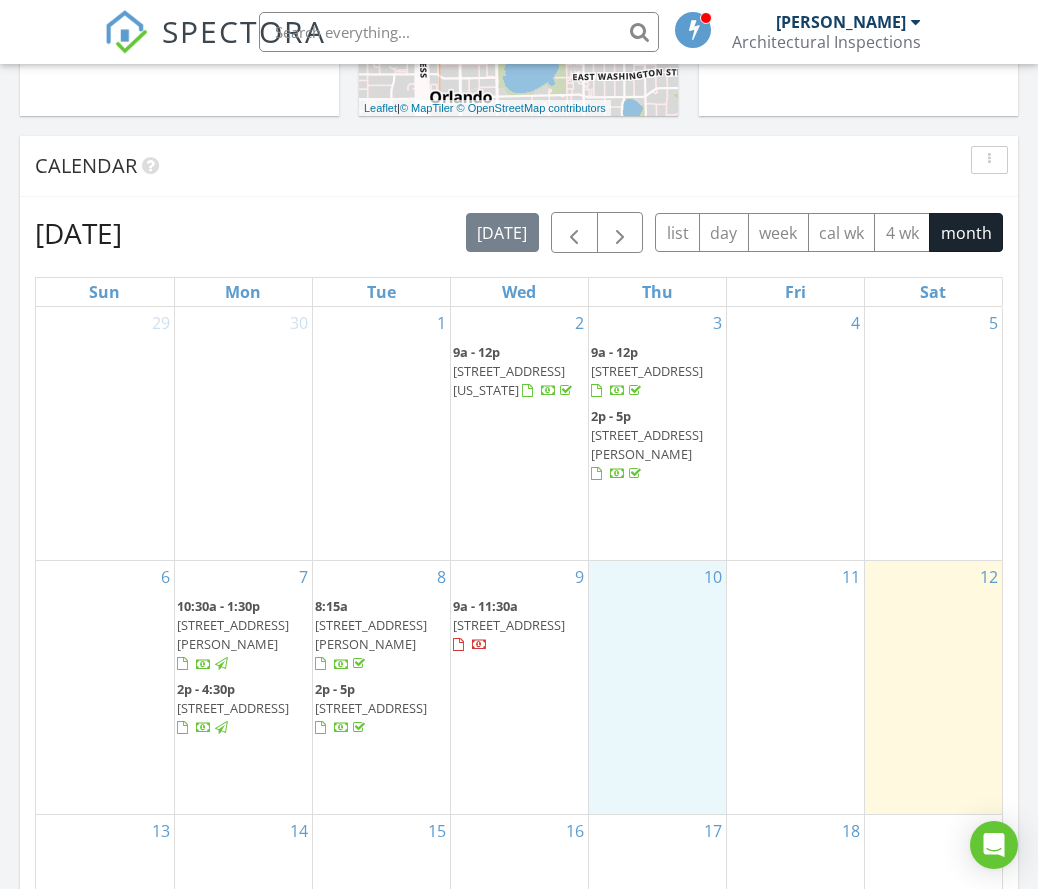click on "10" at bounding box center (657, 687) 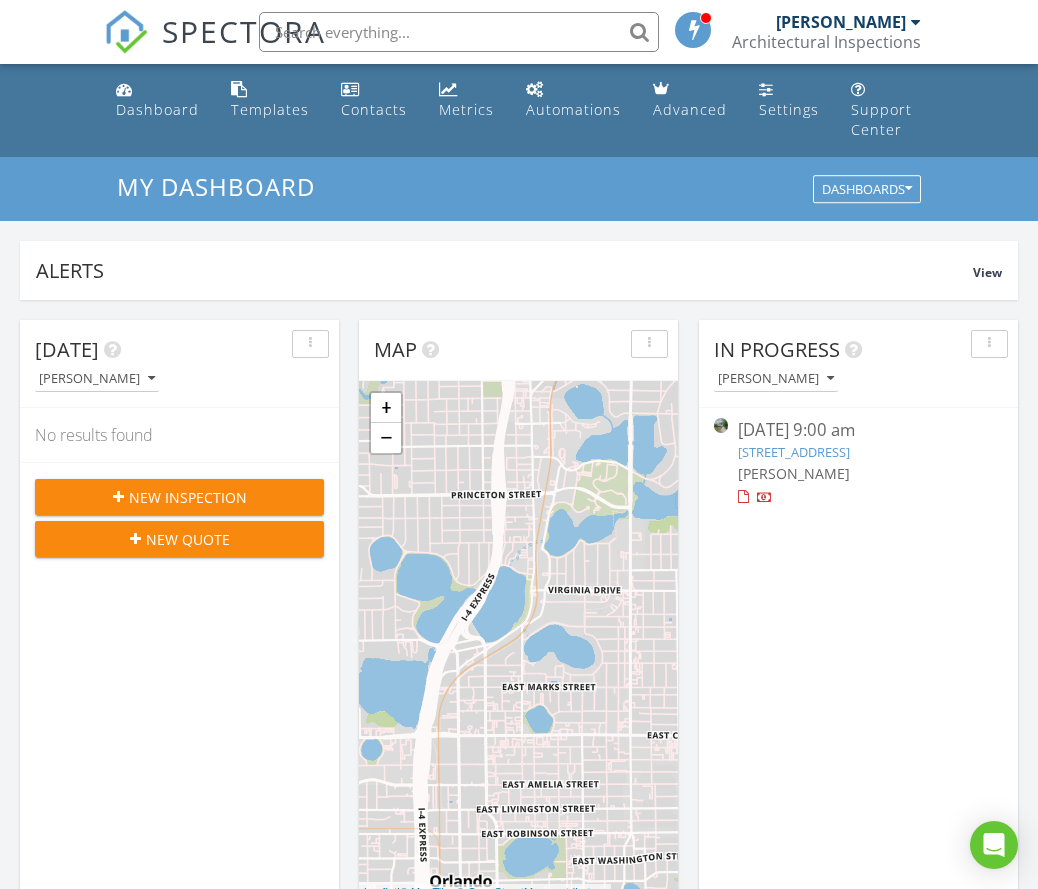 scroll, scrollTop: 0, scrollLeft: 0, axis: both 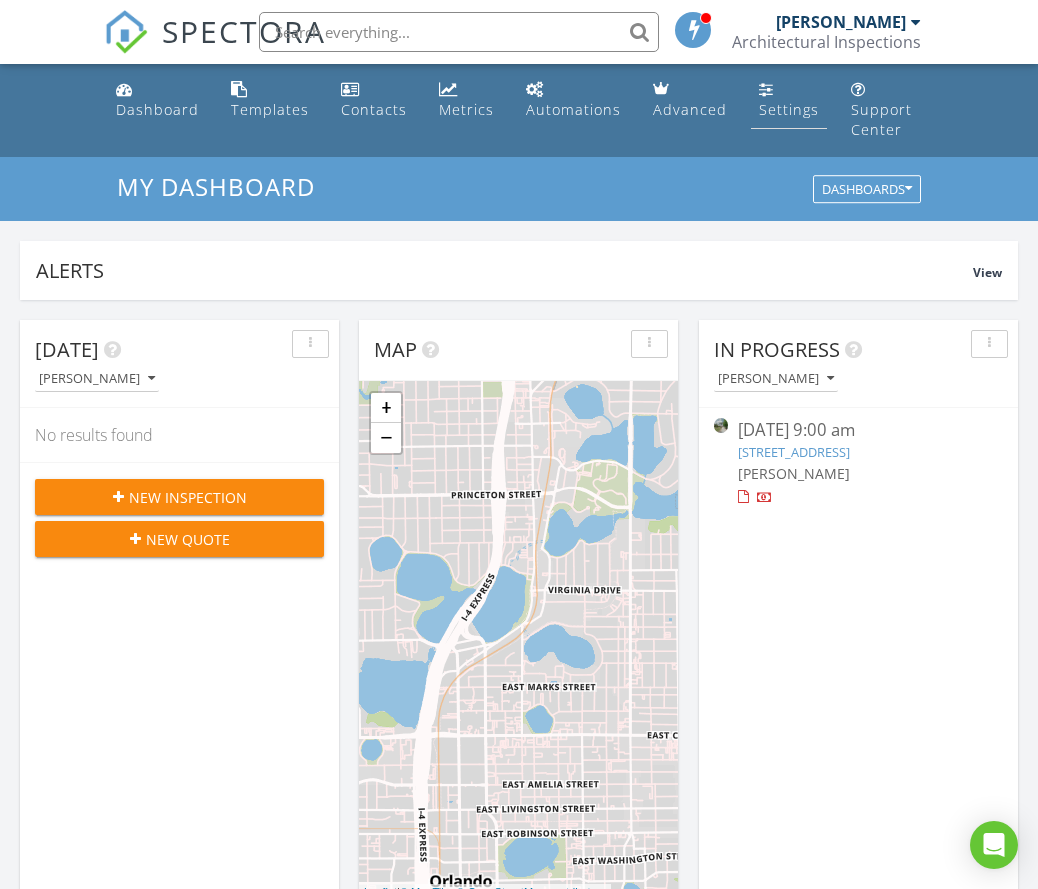 click on "Settings" at bounding box center [789, 109] 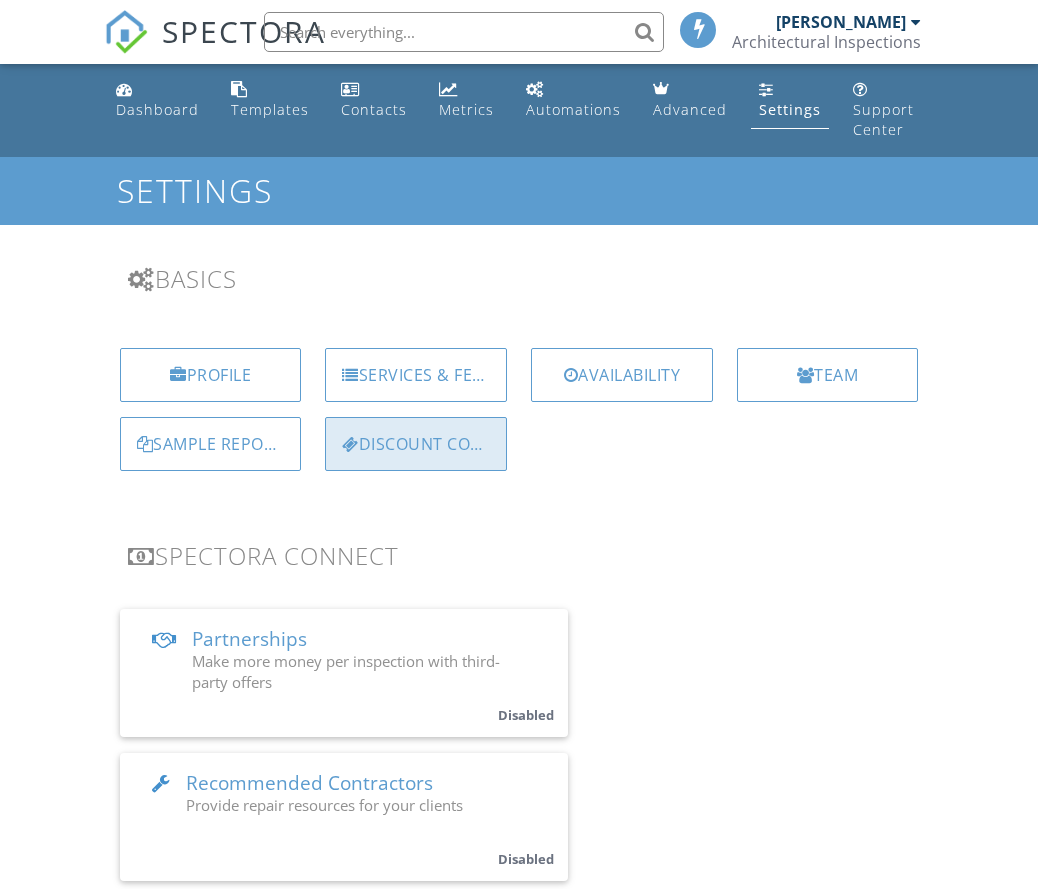 scroll, scrollTop: 0, scrollLeft: 0, axis: both 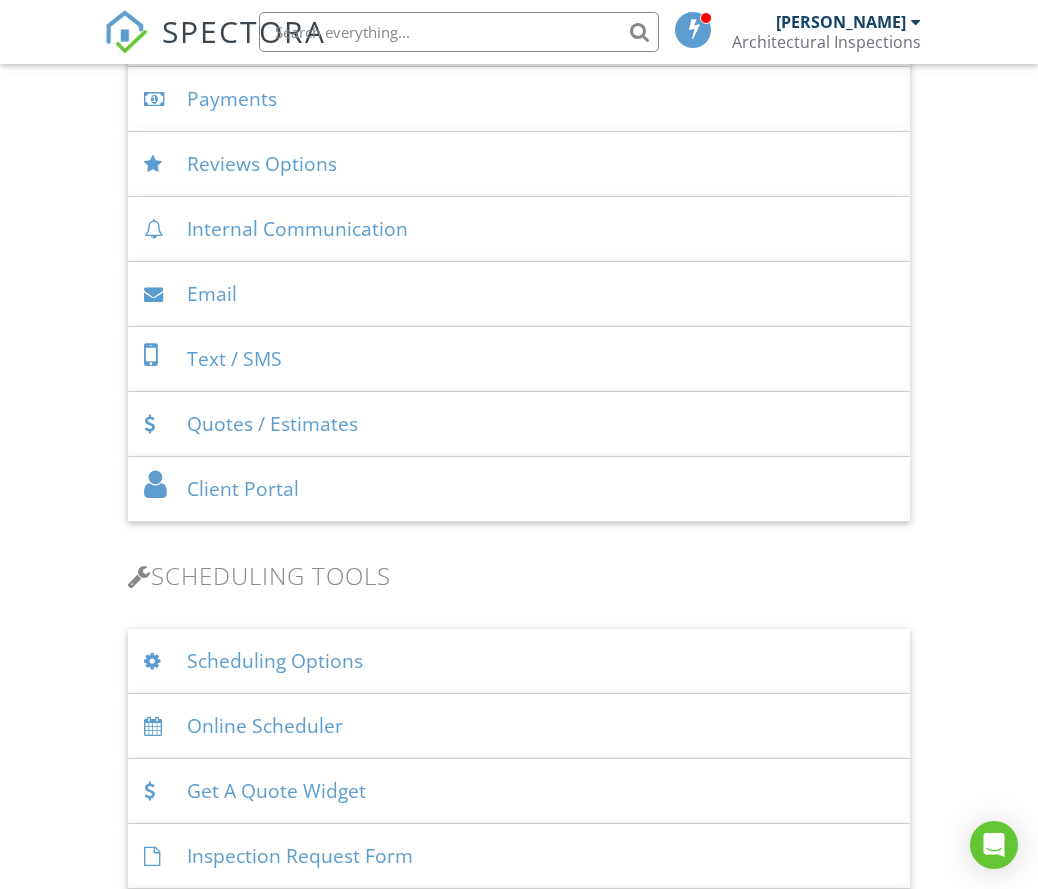 click on "Client Portal" at bounding box center (519, 489) 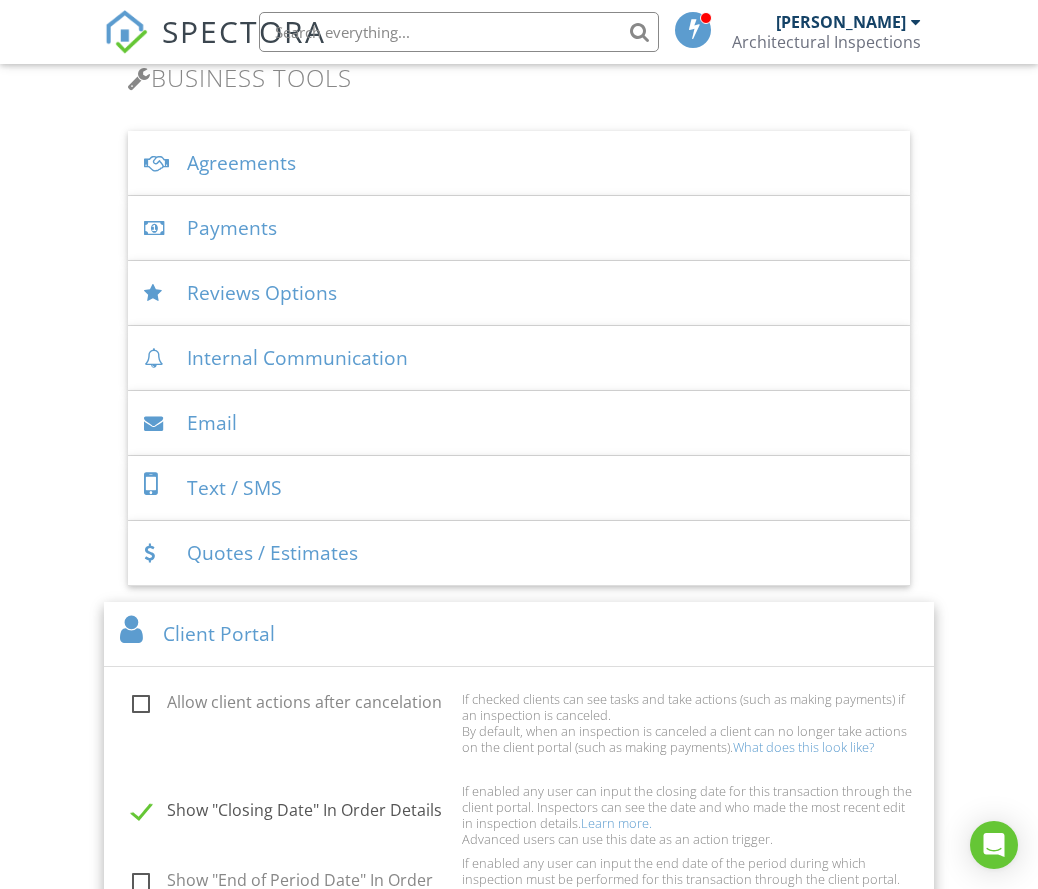 scroll, scrollTop: 855, scrollLeft: 0, axis: vertical 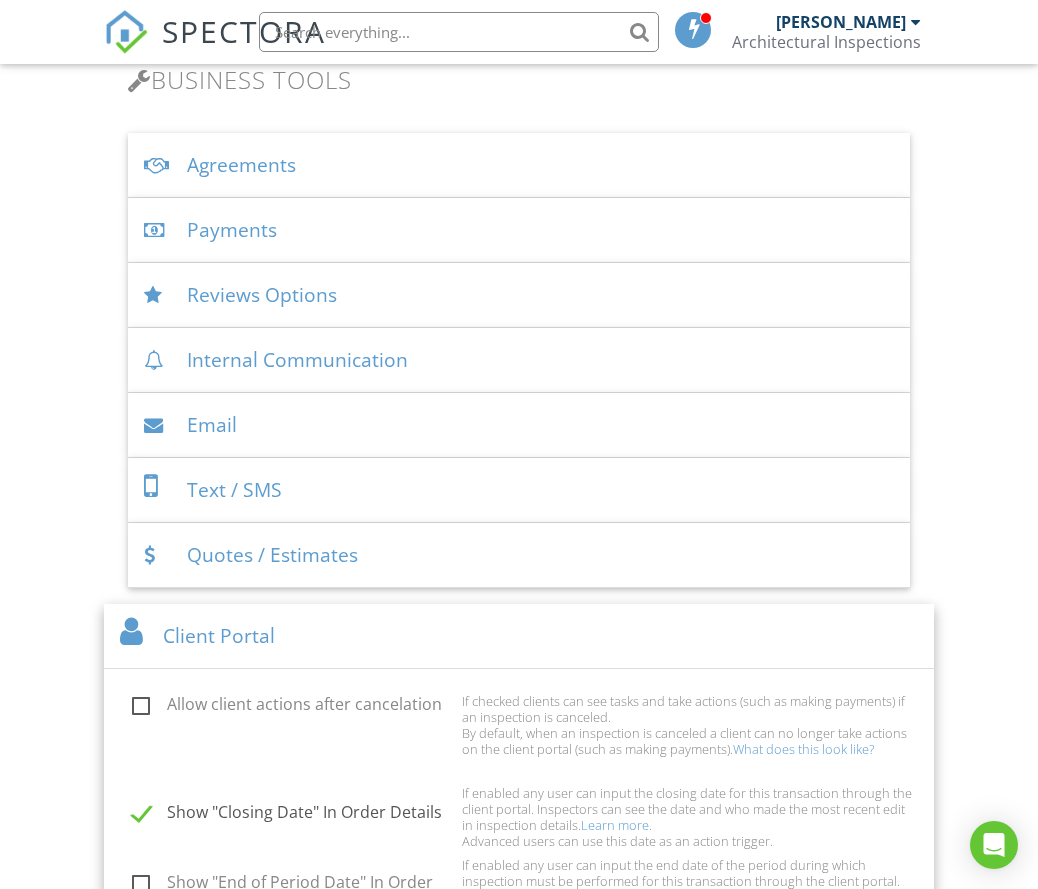 click on "Email" at bounding box center [519, 425] 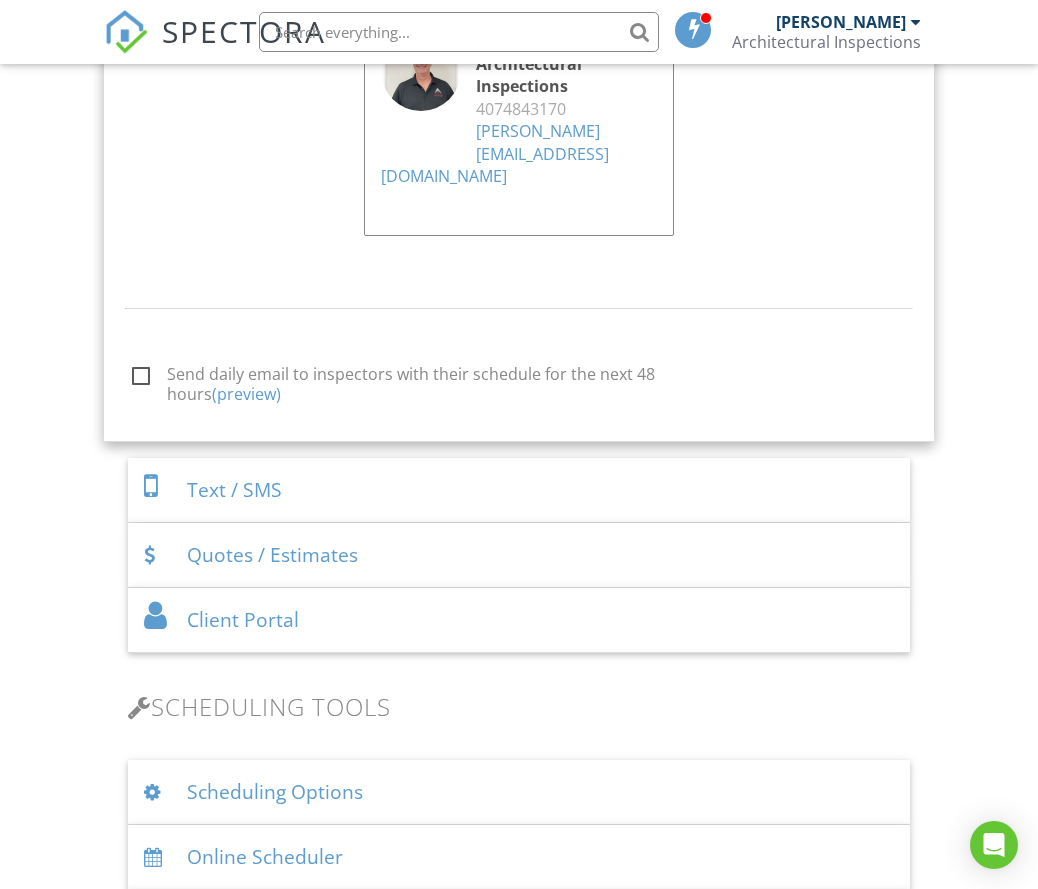scroll, scrollTop: 2513, scrollLeft: 0, axis: vertical 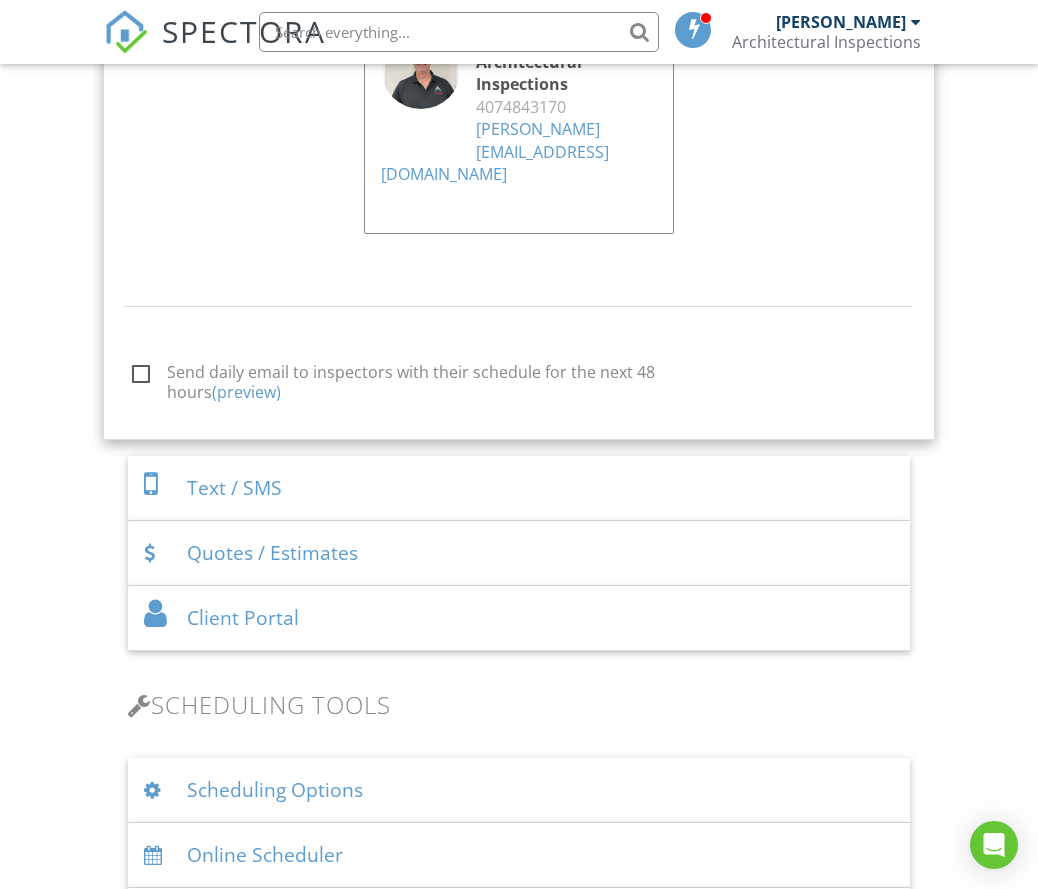 click on "Send daily email to inspectors with their schedule for the next 48 hours
(preview)" at bounding box center (428, 375) 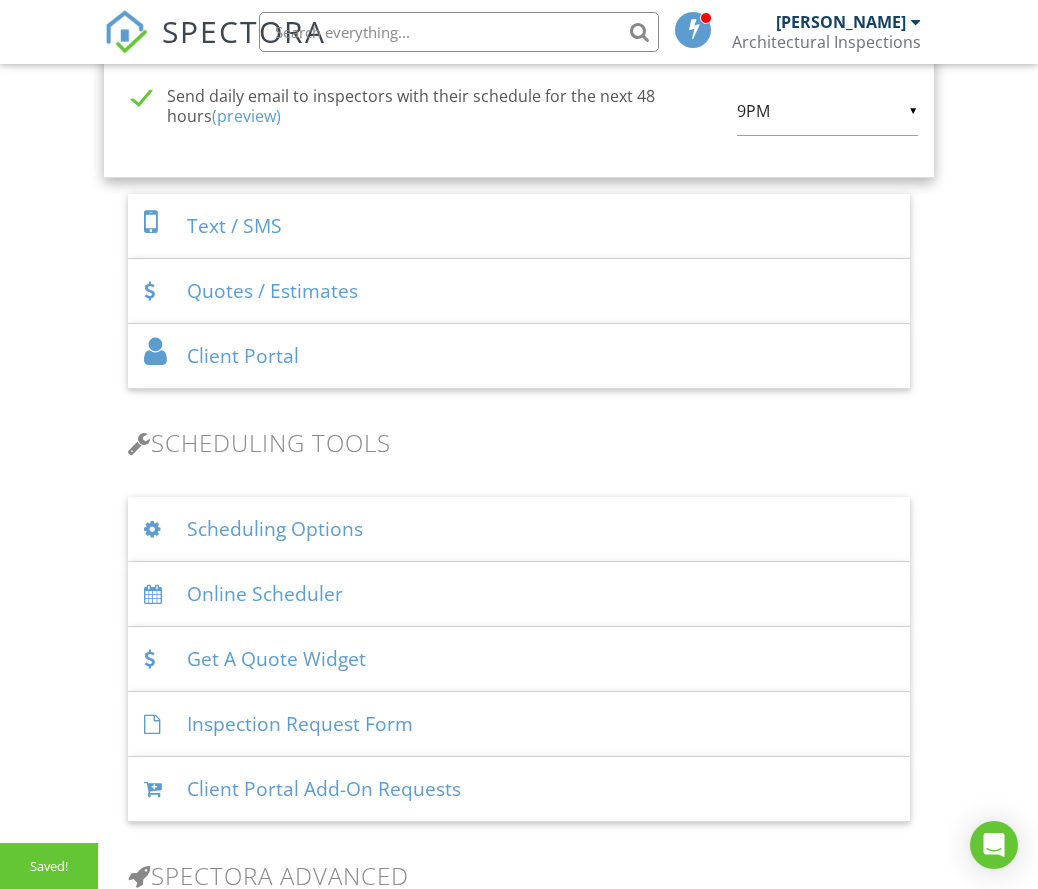 scroll, scrollTop: 2793, scrollLeft: 0, axis: vertical 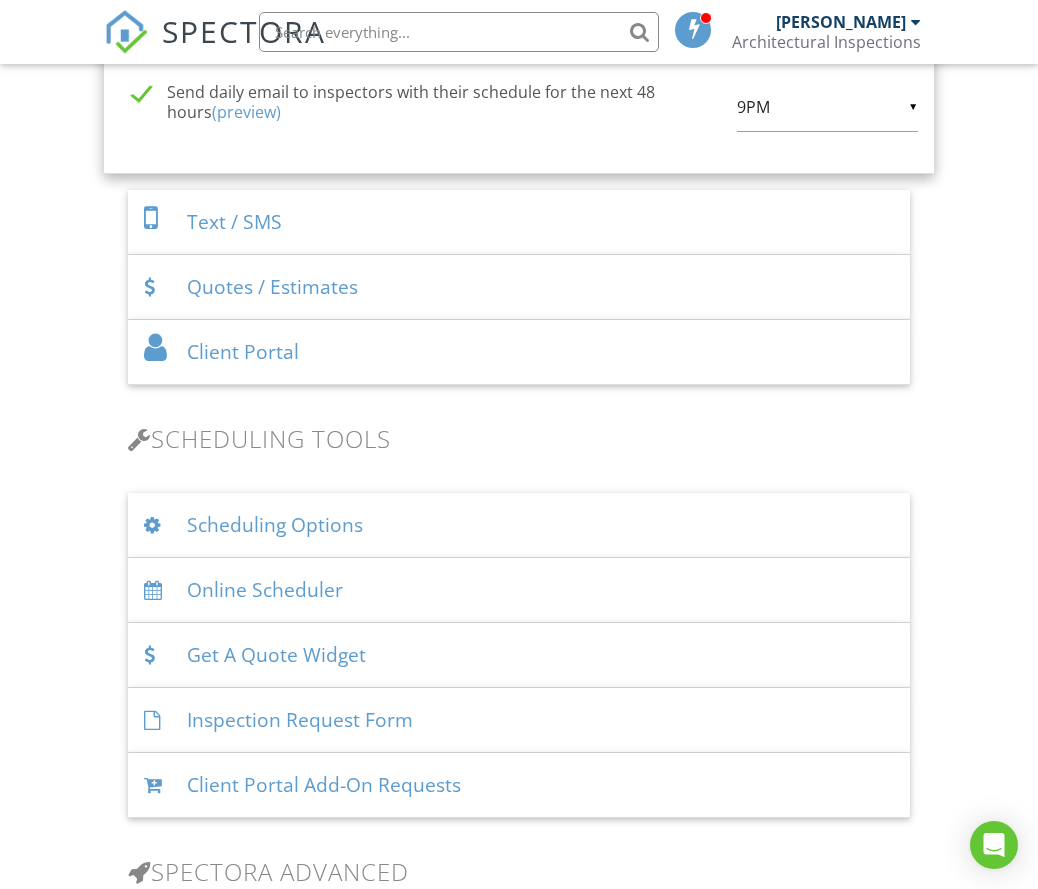 click on "Text / SMS" at bounding box center [519, 222] 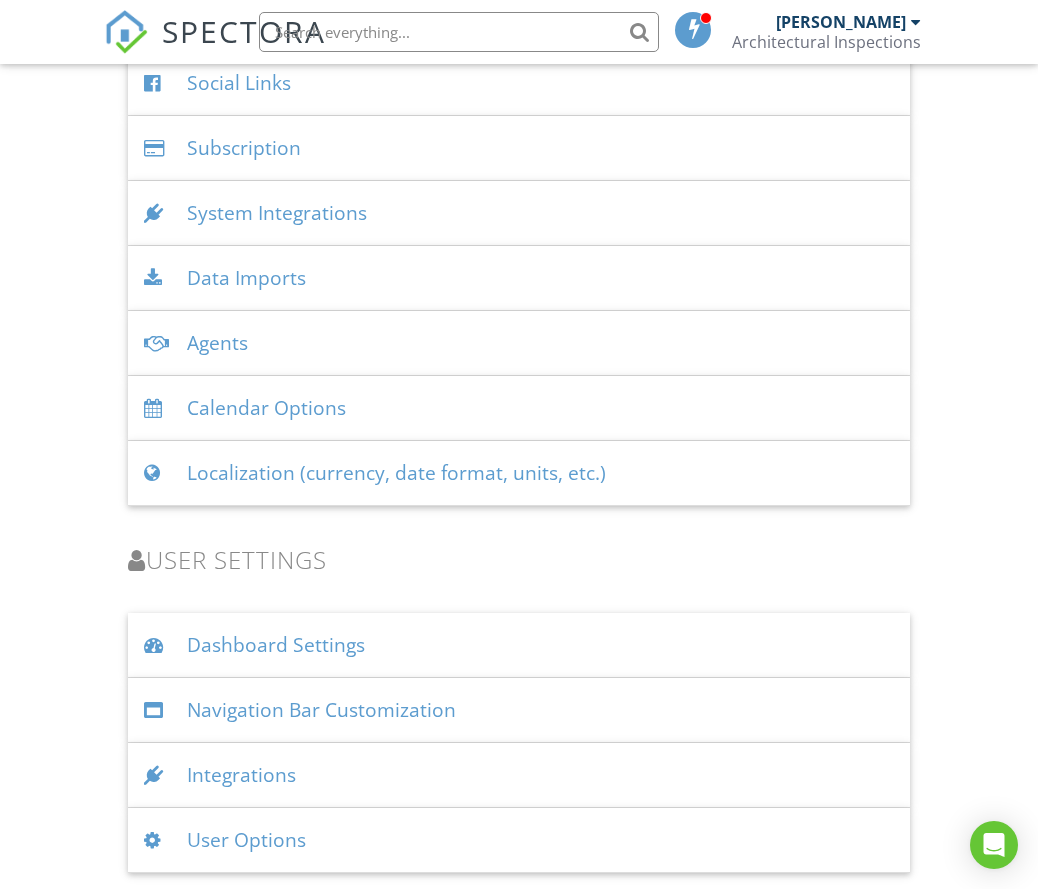 scroll, scrollTop: 3219, scrollLeft: 0, axis: vertical 